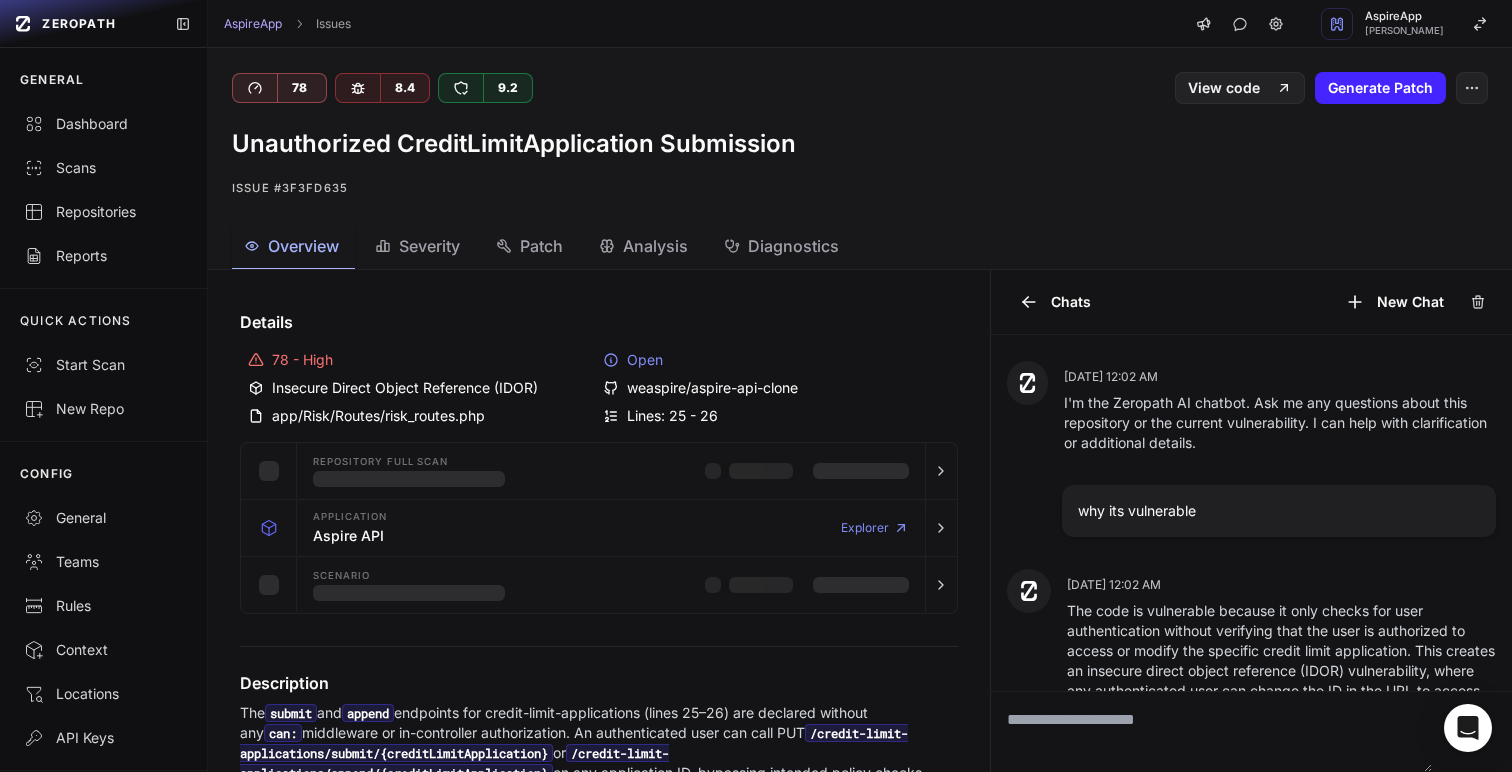 scroll, scrollTop: 0, scrollLeft: 0, axis: both 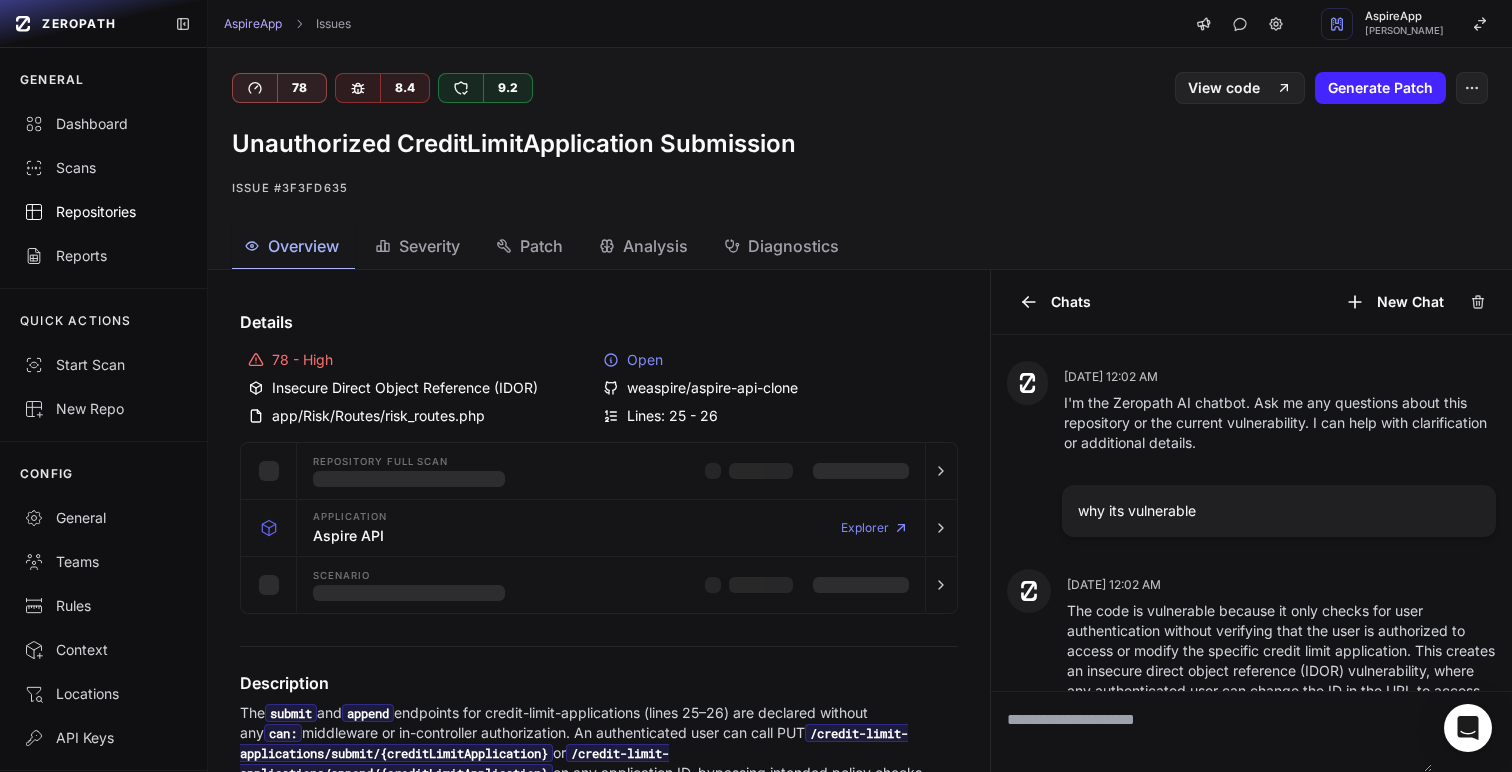 click on "Repositories" at bounding box center (103, 212) 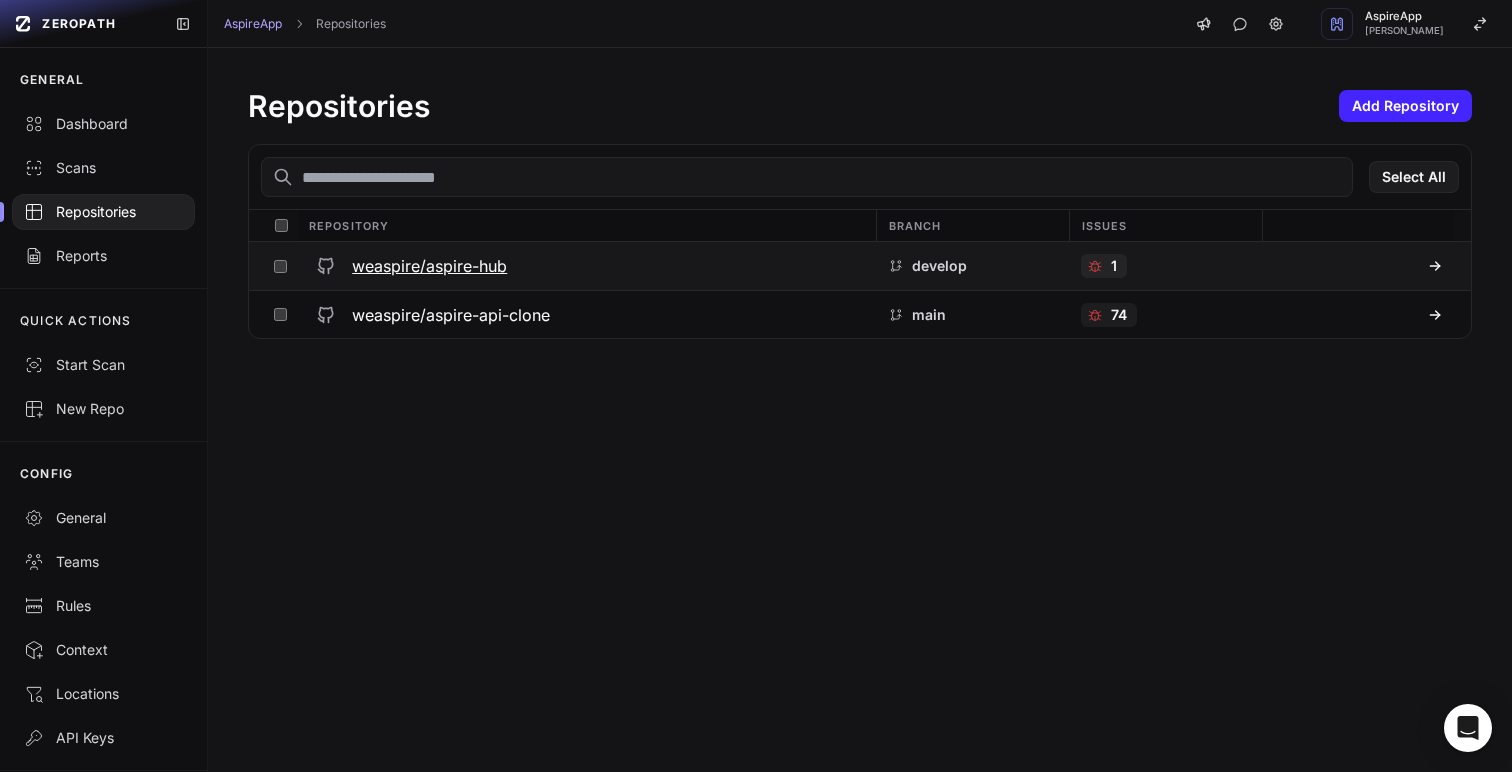 click on "weaspire/aspire-hub" at bounding box center (429, 266) 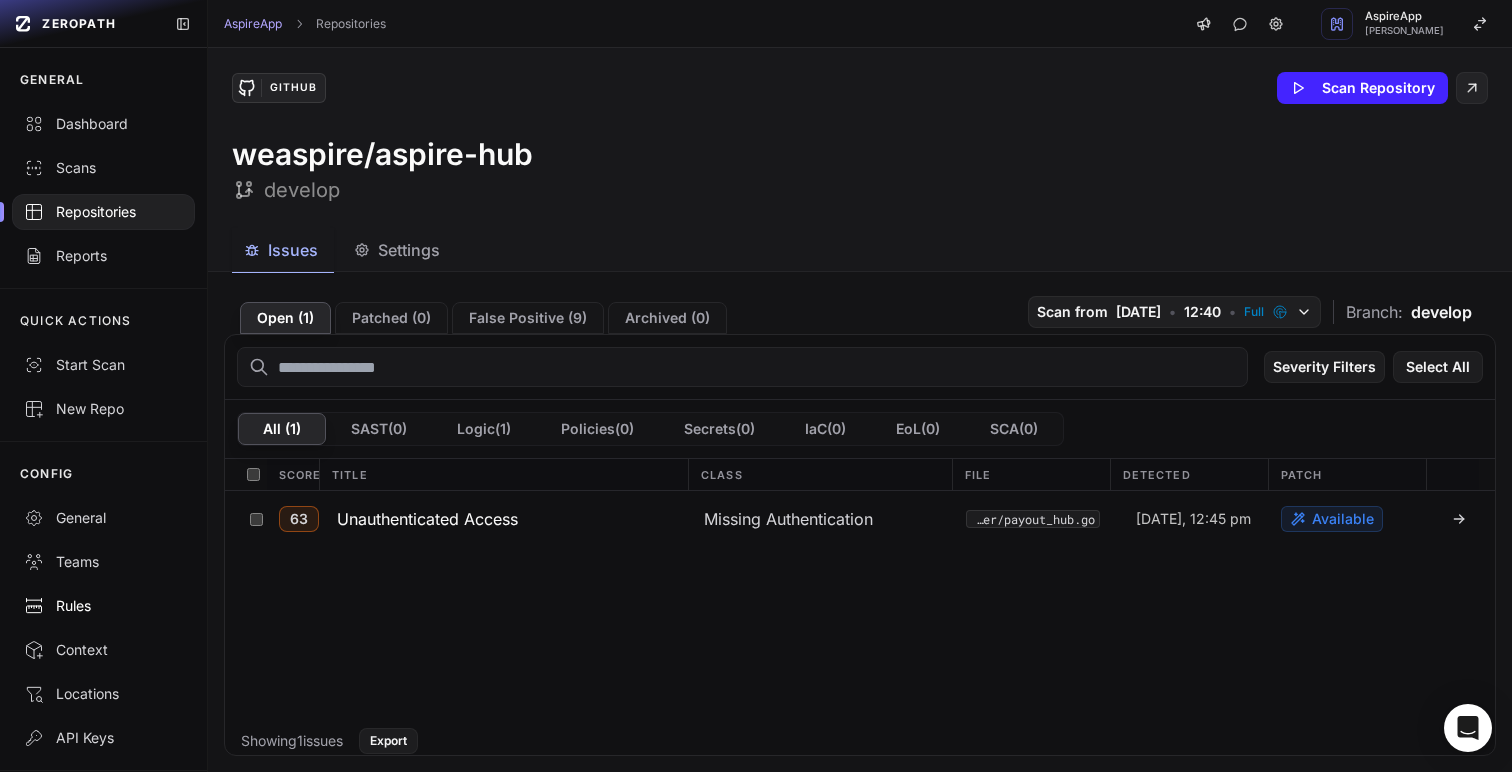 click on "Rules" at bounding box center (103, 606) 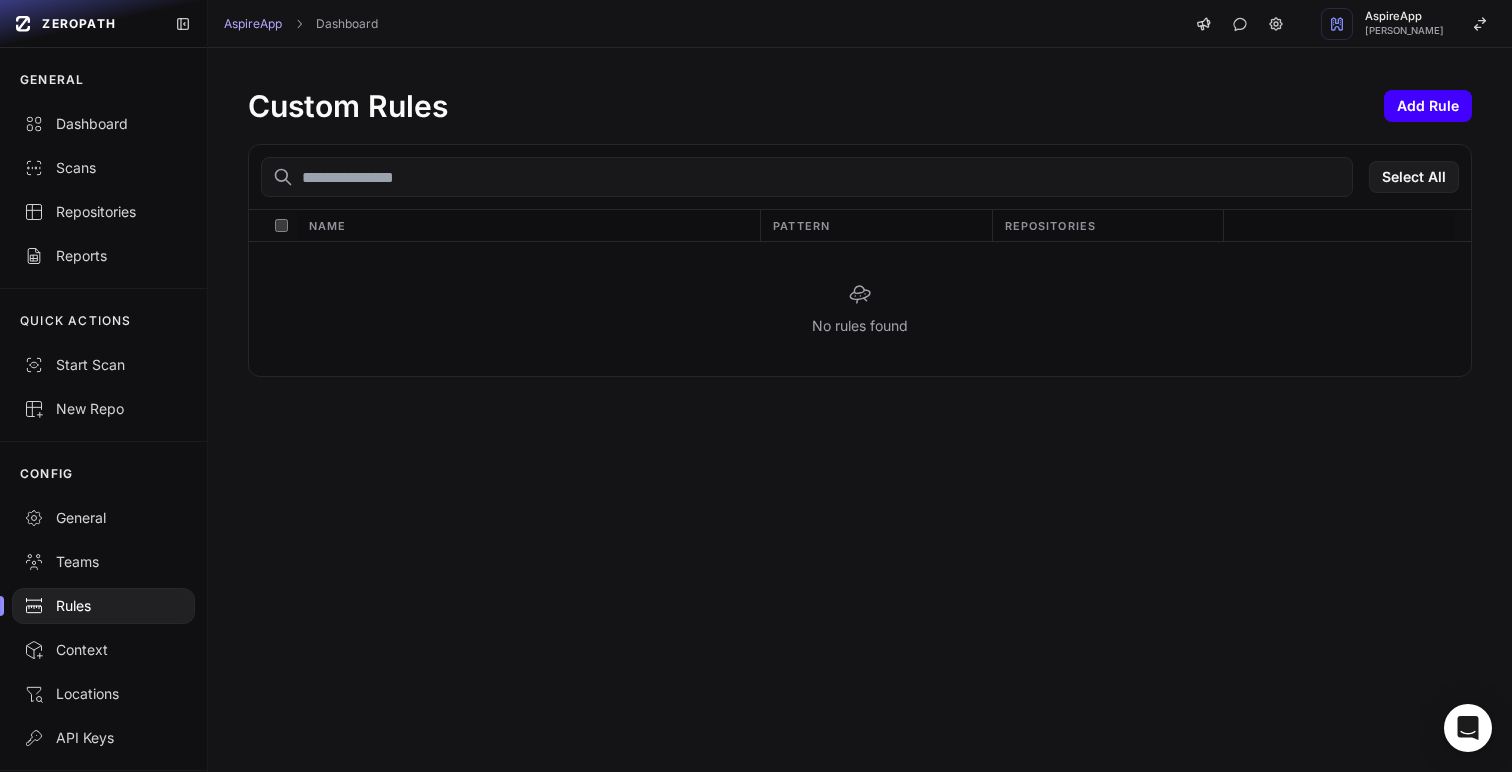 click on "Add Rule" at bounding box center [1428, 106] 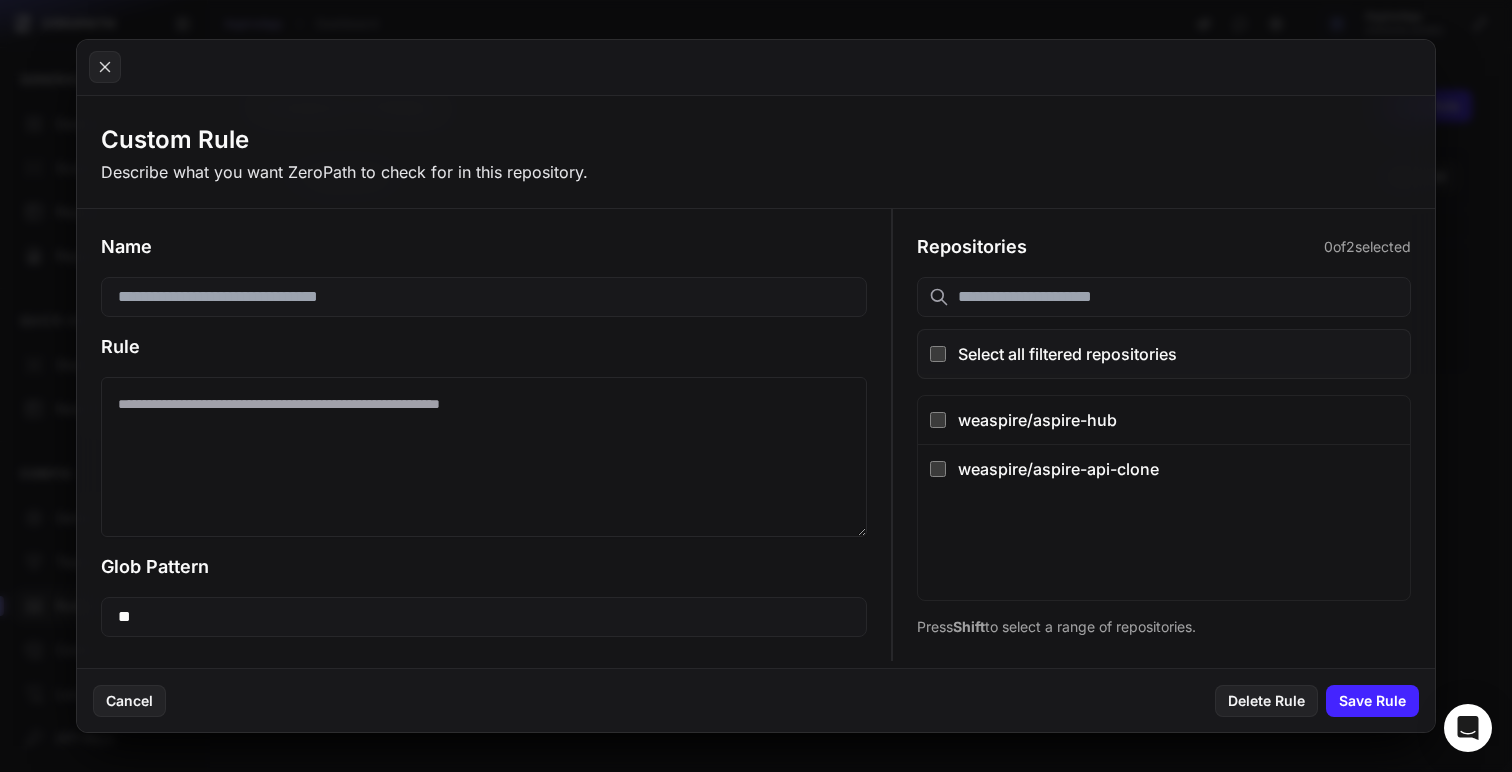 click at bounding box center [484, 297] 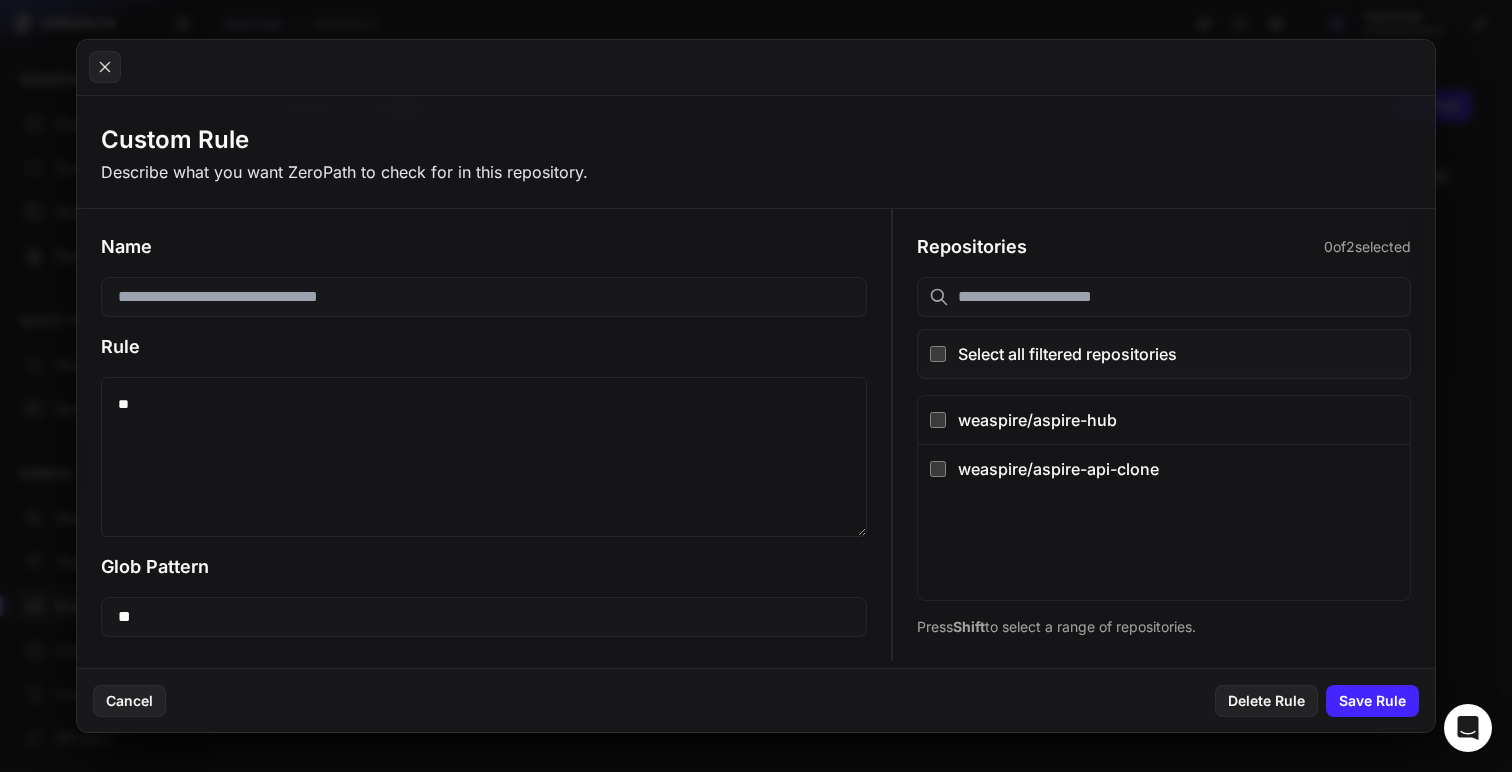 type on "*" 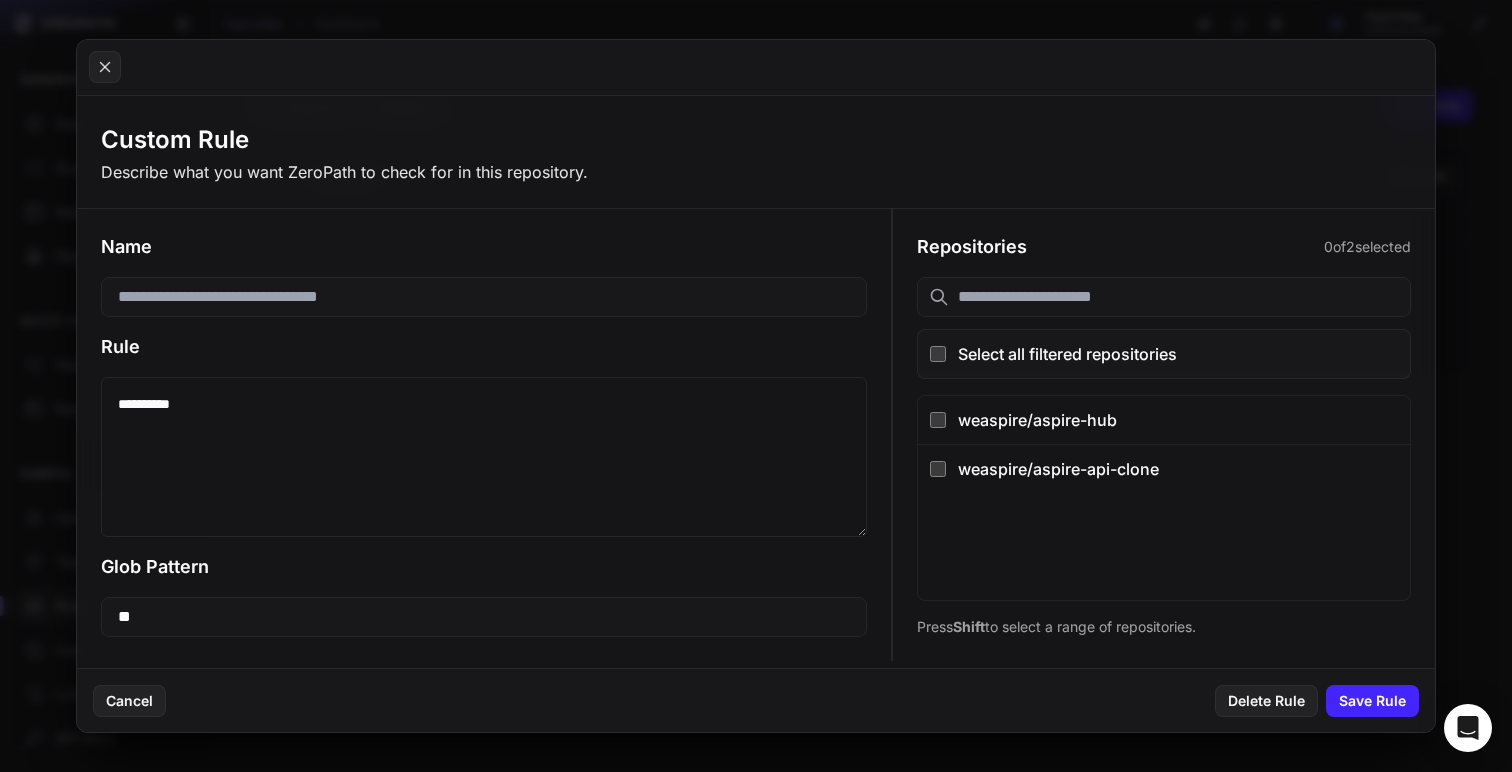 paste on "**********" 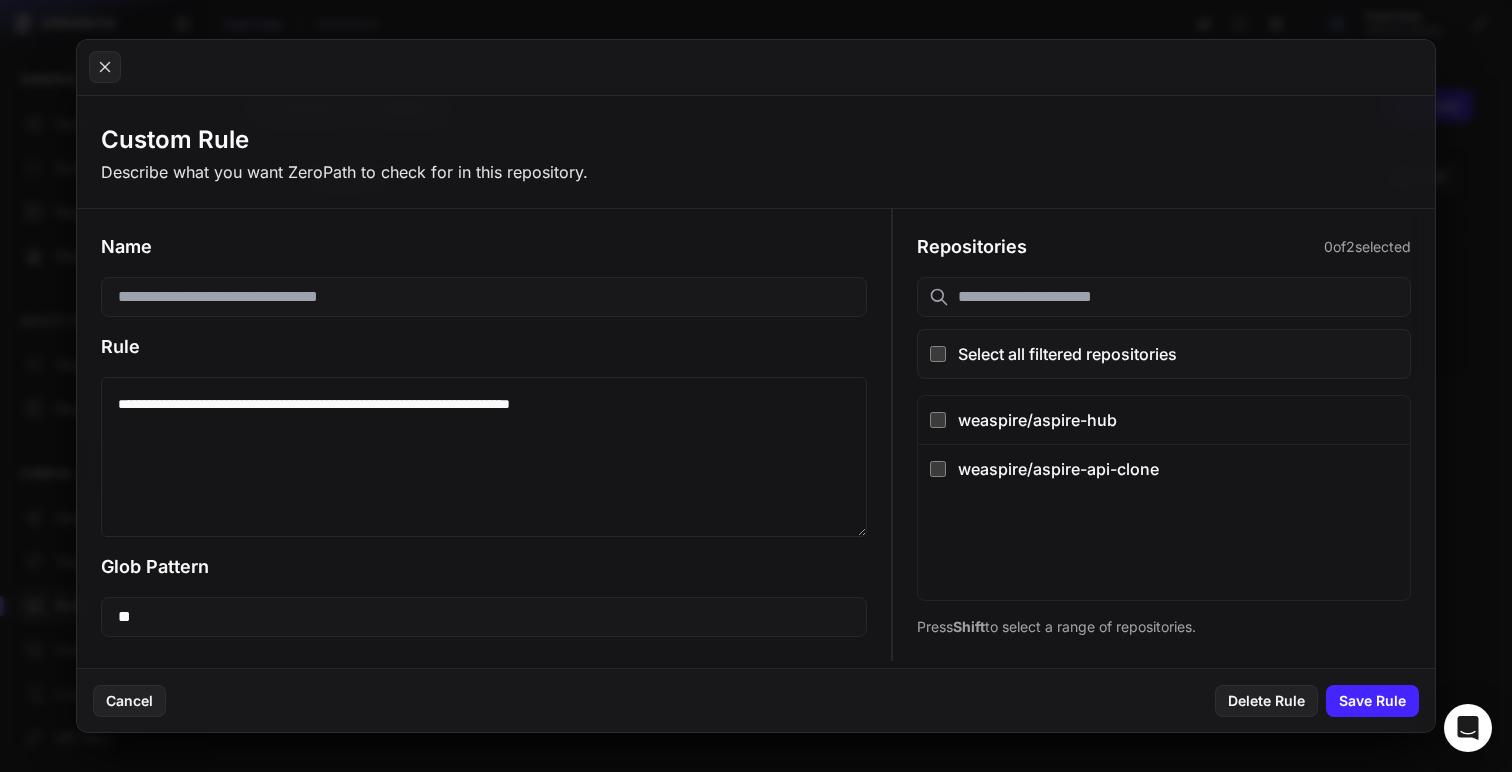 drag, startPoint x: 185, startPoint y: 406, endPoint x: 1114, endPoint y: 393, distance: 929.09094 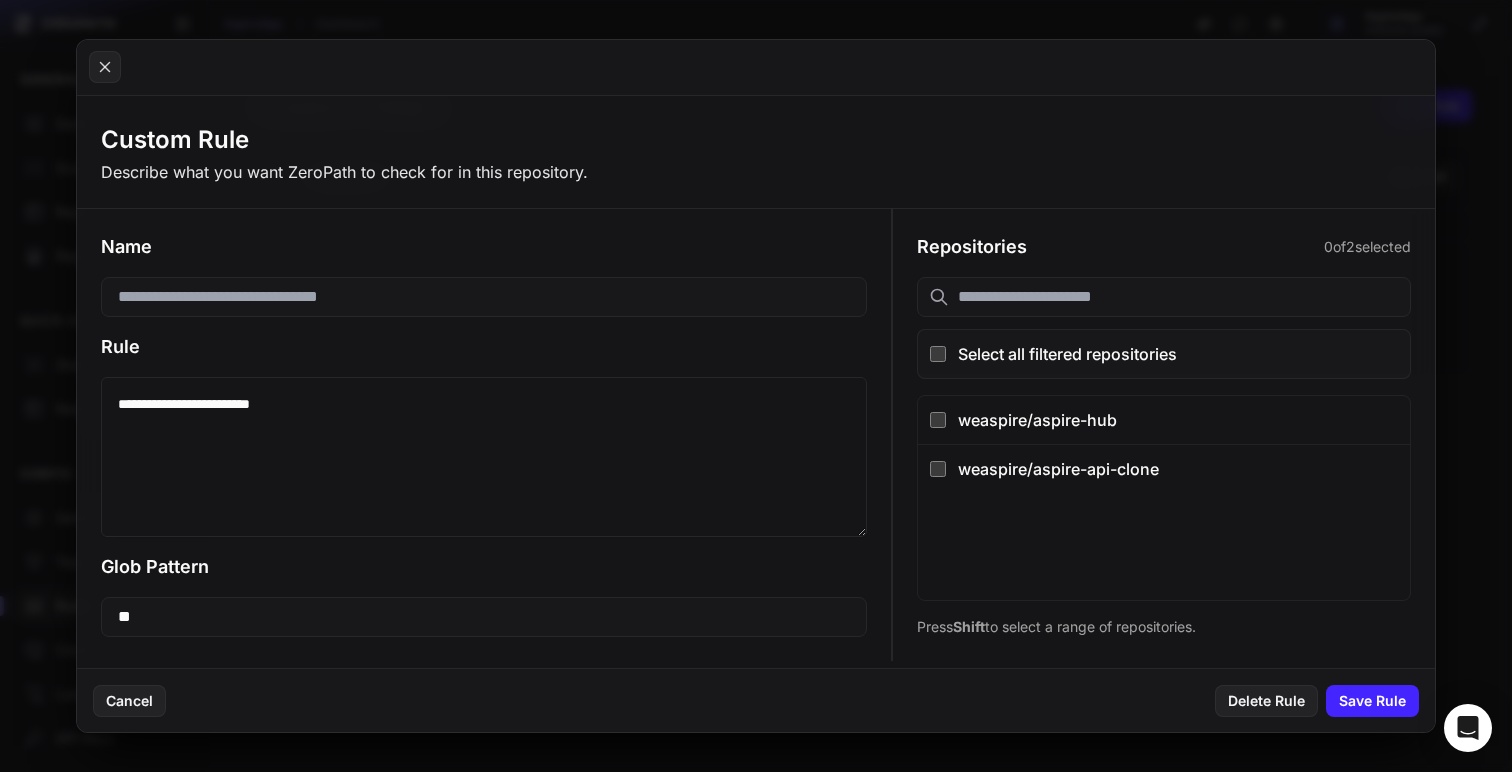 click on "**********" at bounding box center (484, 457) 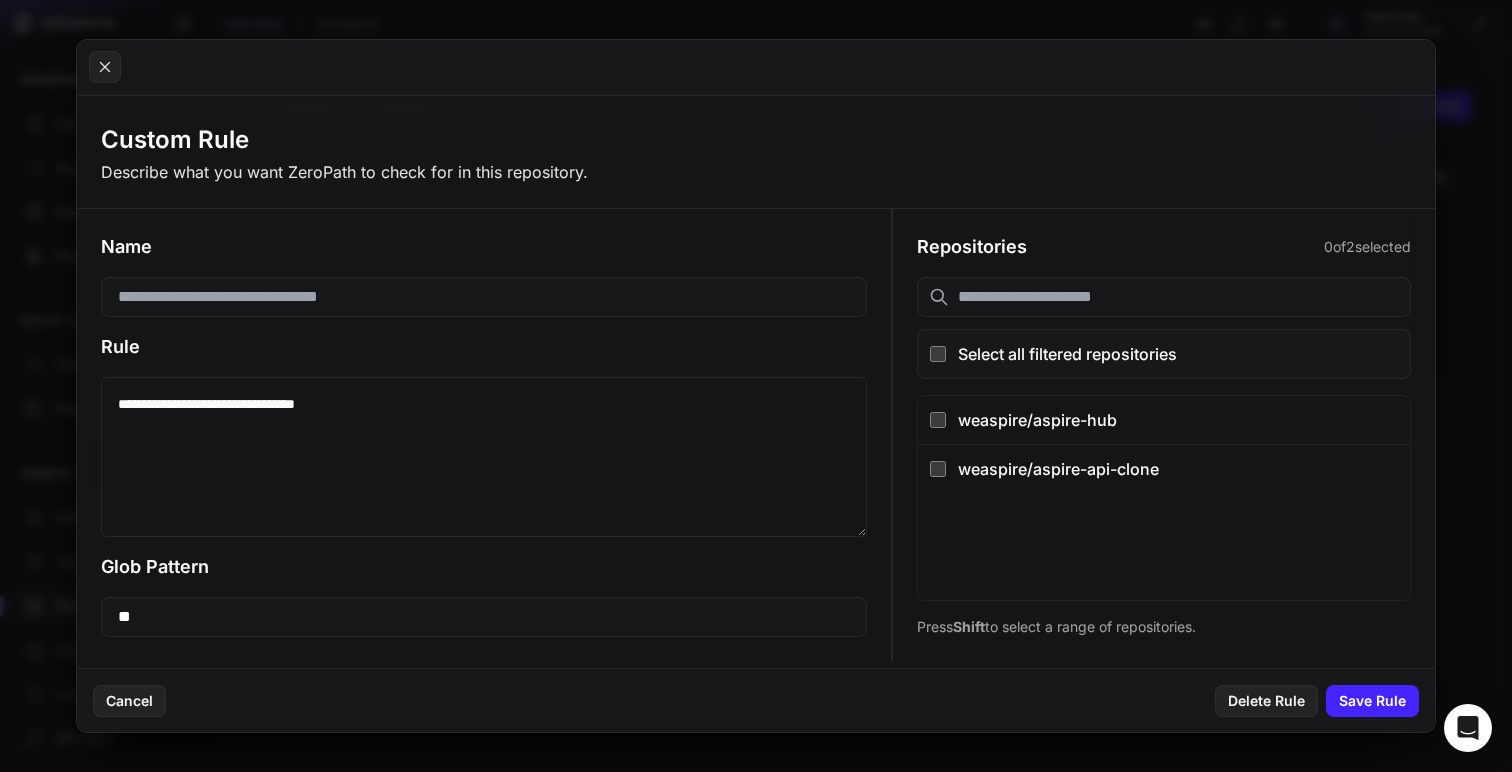 click on "**********" at bounding box center [484, 457] 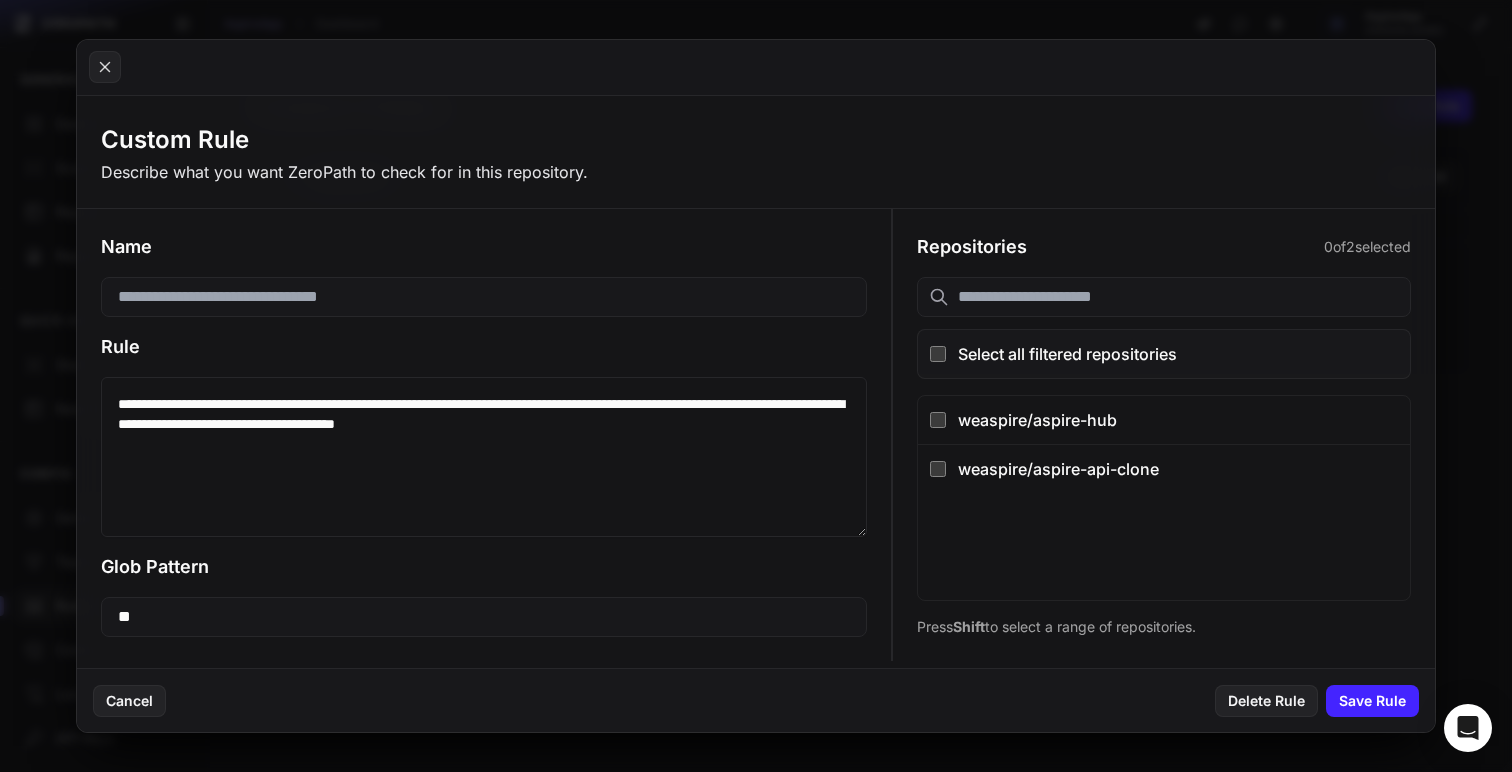type on "**********" 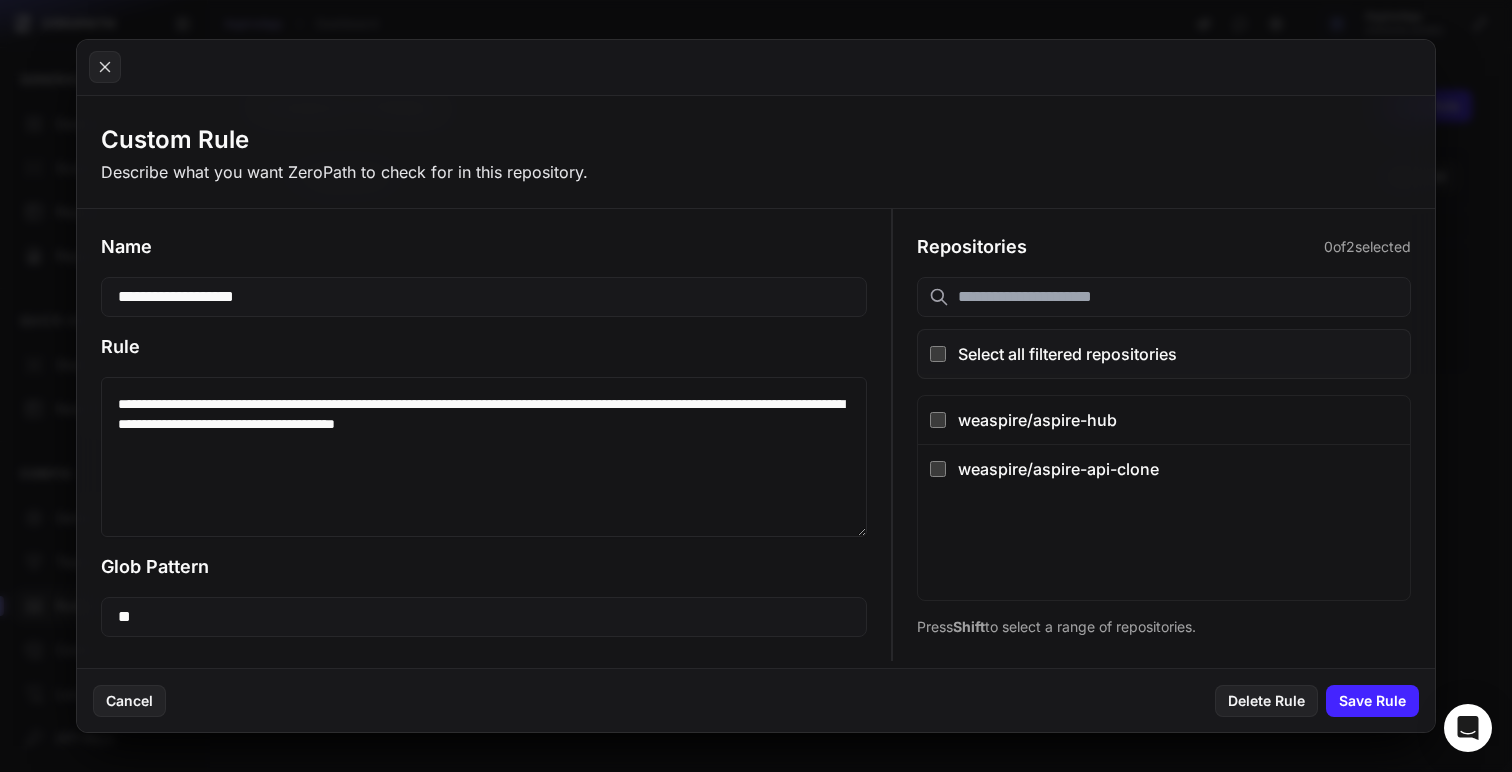 type on "**********" 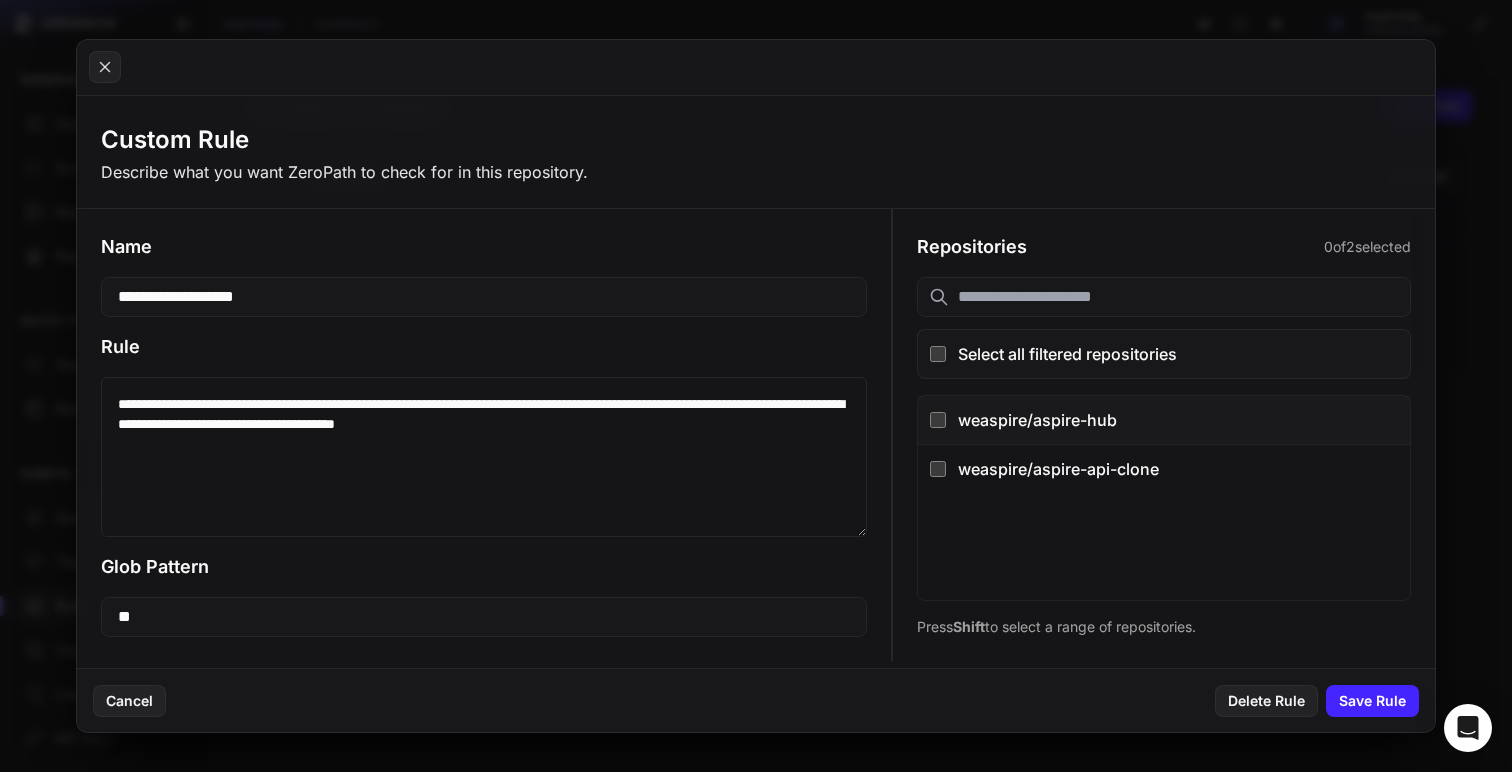 click on "weaspire/aspire-hub" at bounding box center (1164, 420) 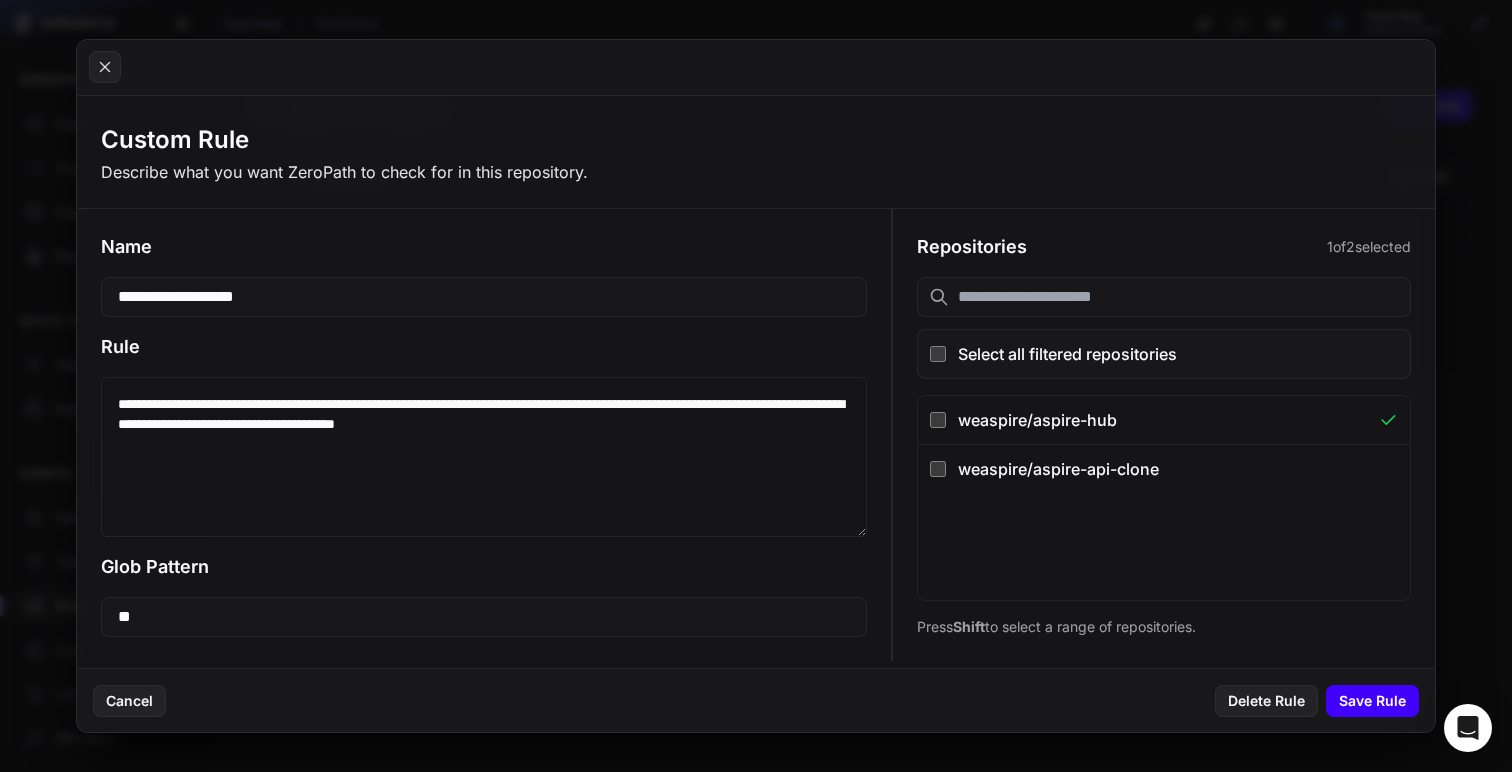 click on "Save Rule" at bounding box center [1372, 701] 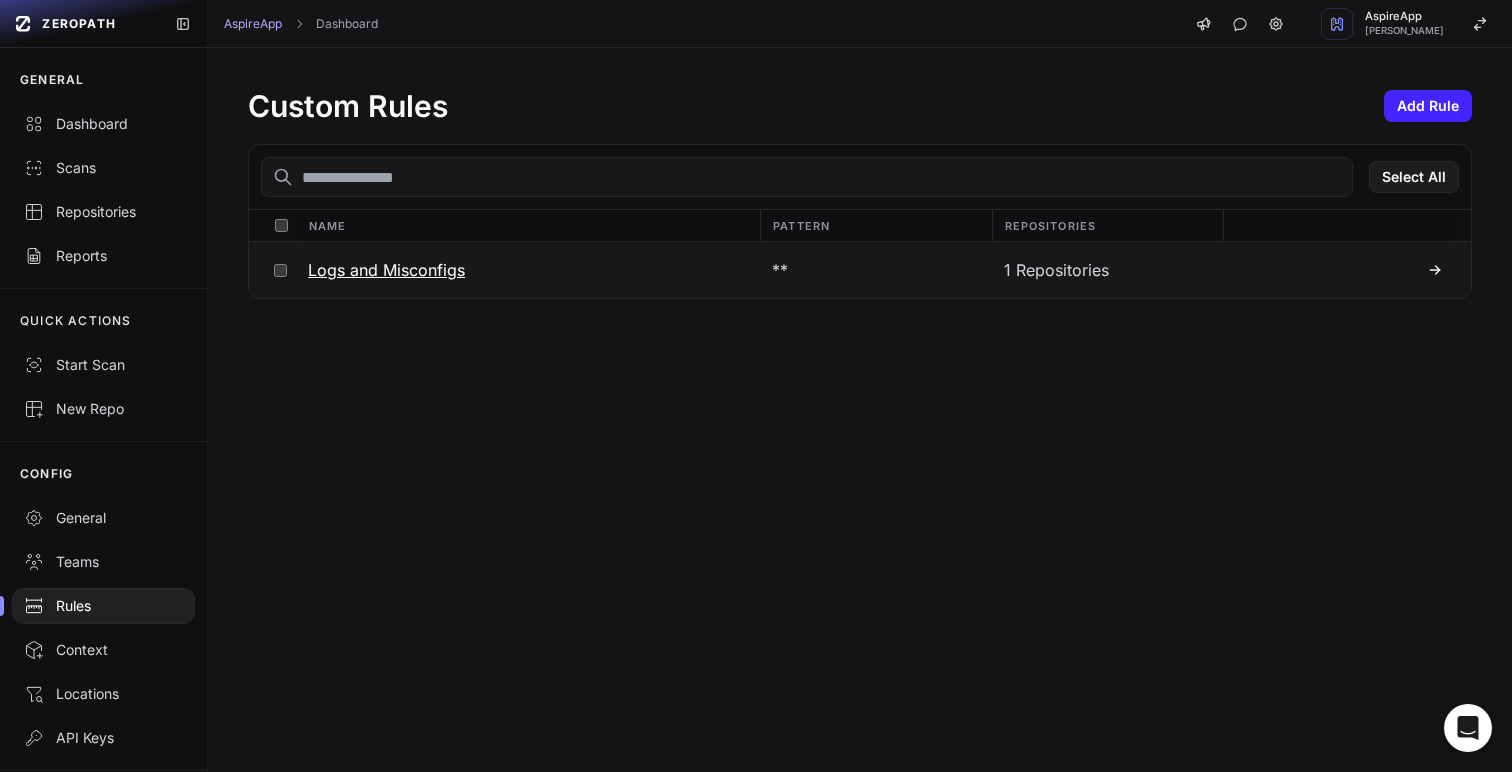 click 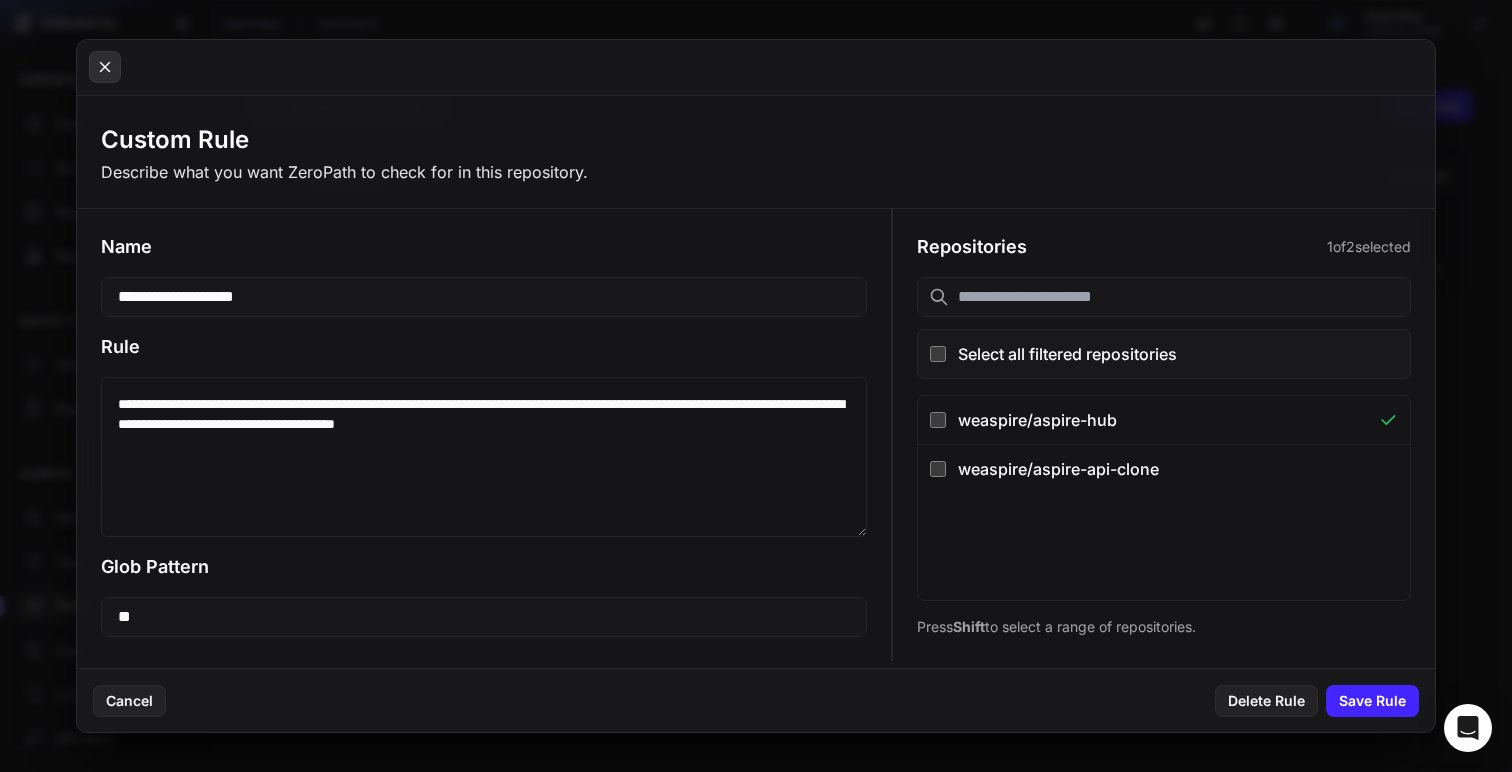 click 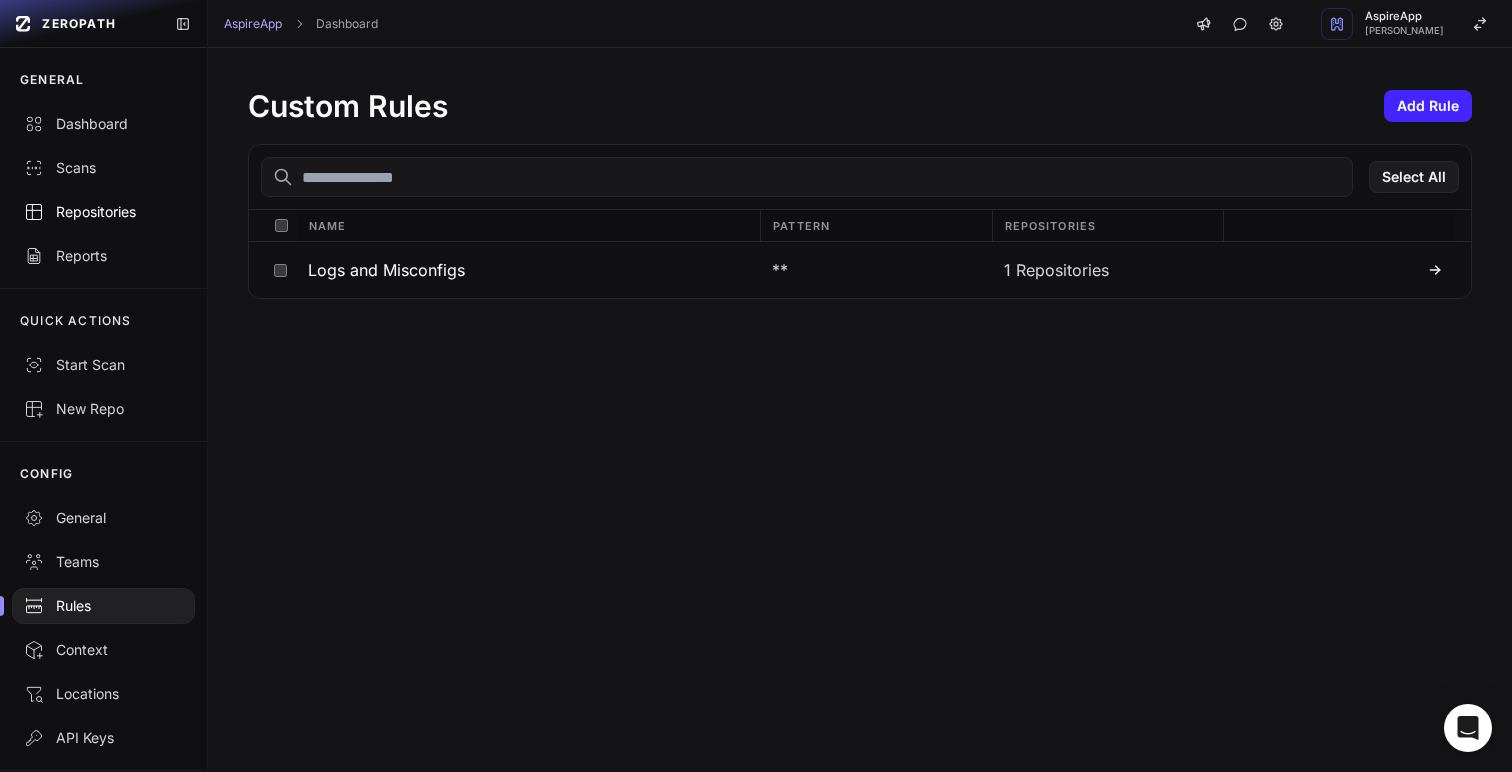 click on "Repositories" at bounding box center [103, 212] 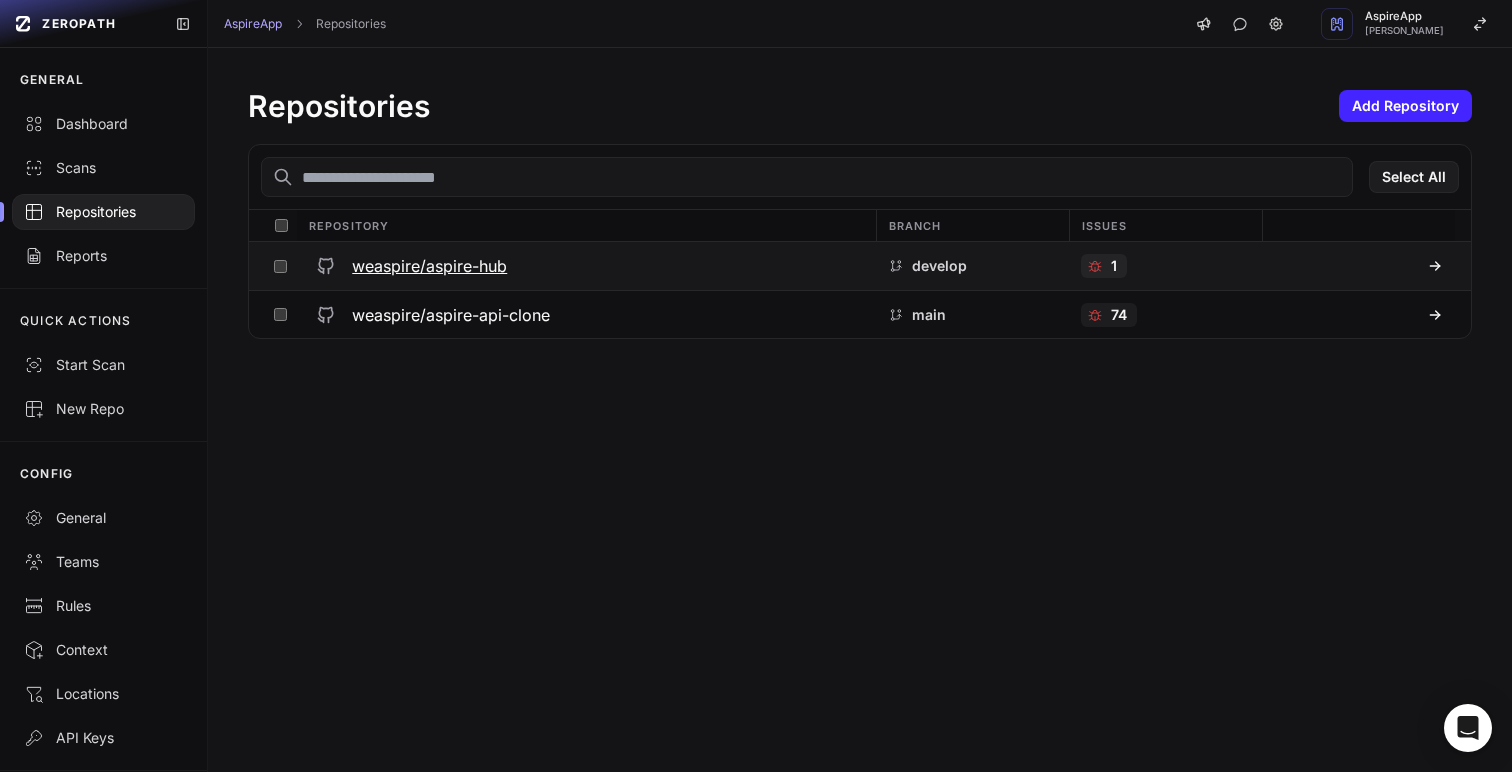 click 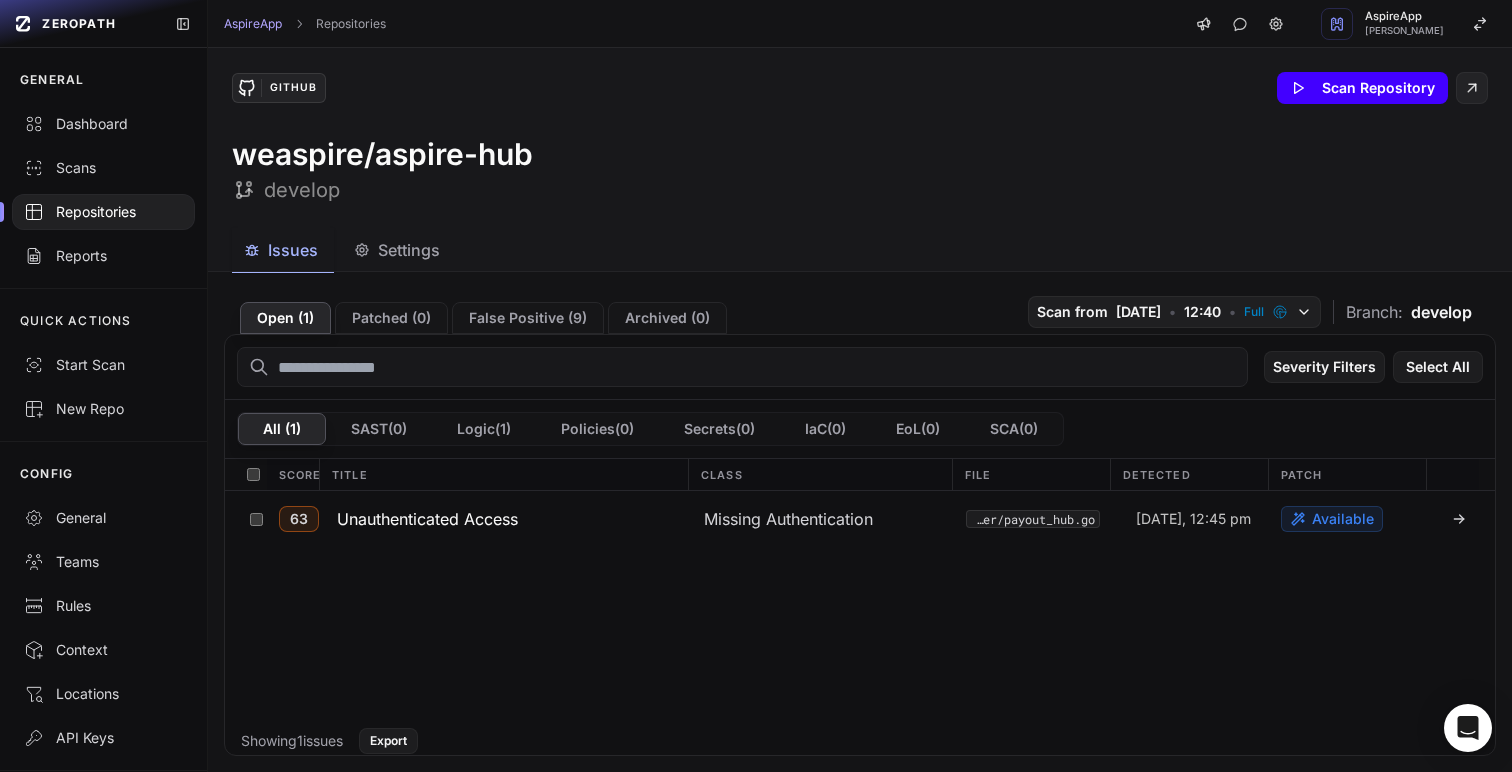 click on "Scan Repository" at bounding box center (1362, 88) 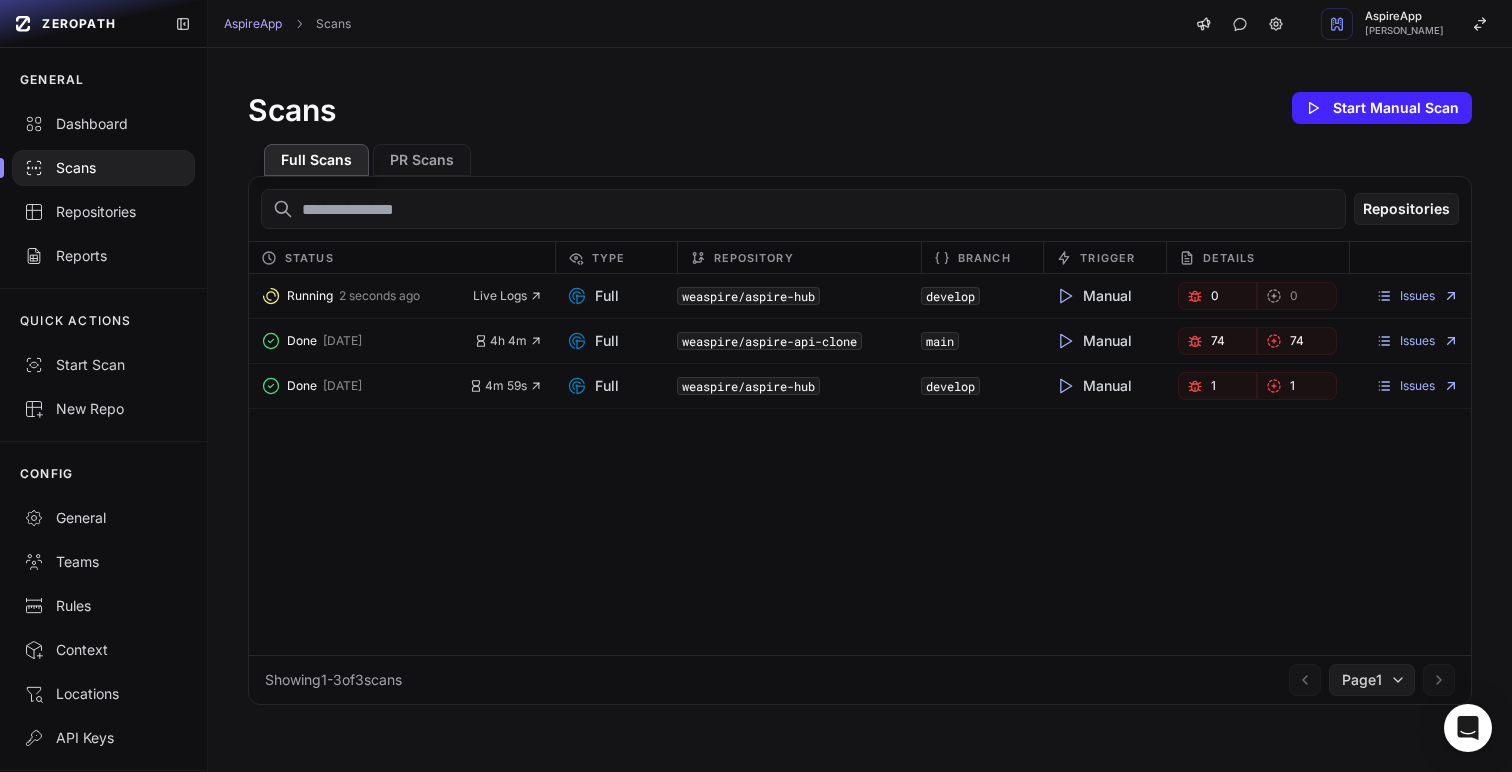 click on "Running   2 seconds ago     Live Logs         Full   weaspire/aspire-hub   develop     Manual     0       0
Issues        Done   2 days ago       4h 4m         Full   weaspire/aspire-api-clone   main     Manual     74       74
Issues        Done   2 days ago       4m 59s         Full   weaspire/aspire-hub   develop     Manual     1       1
Issues" 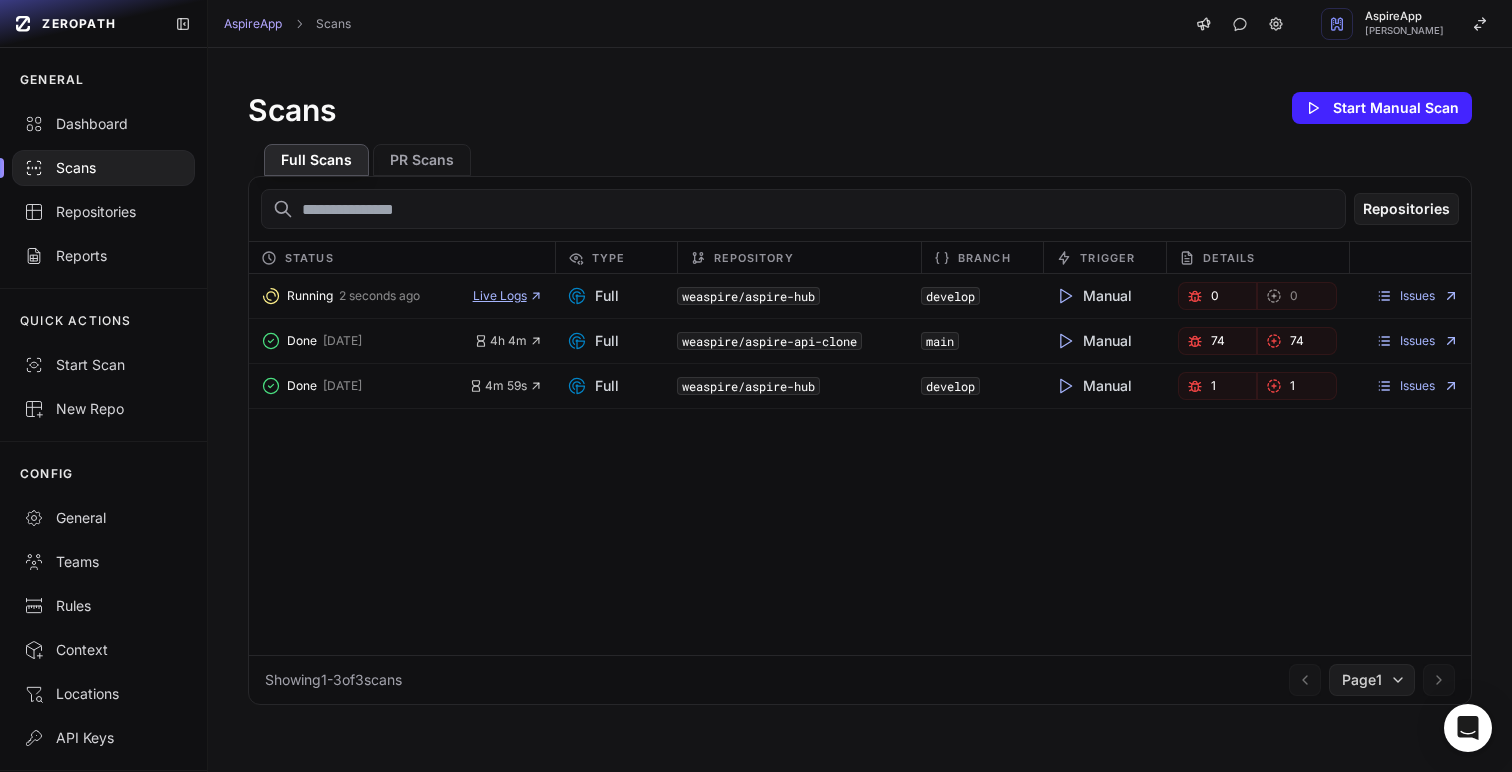 click on "Live Logs" at bounding box center [508, 296] 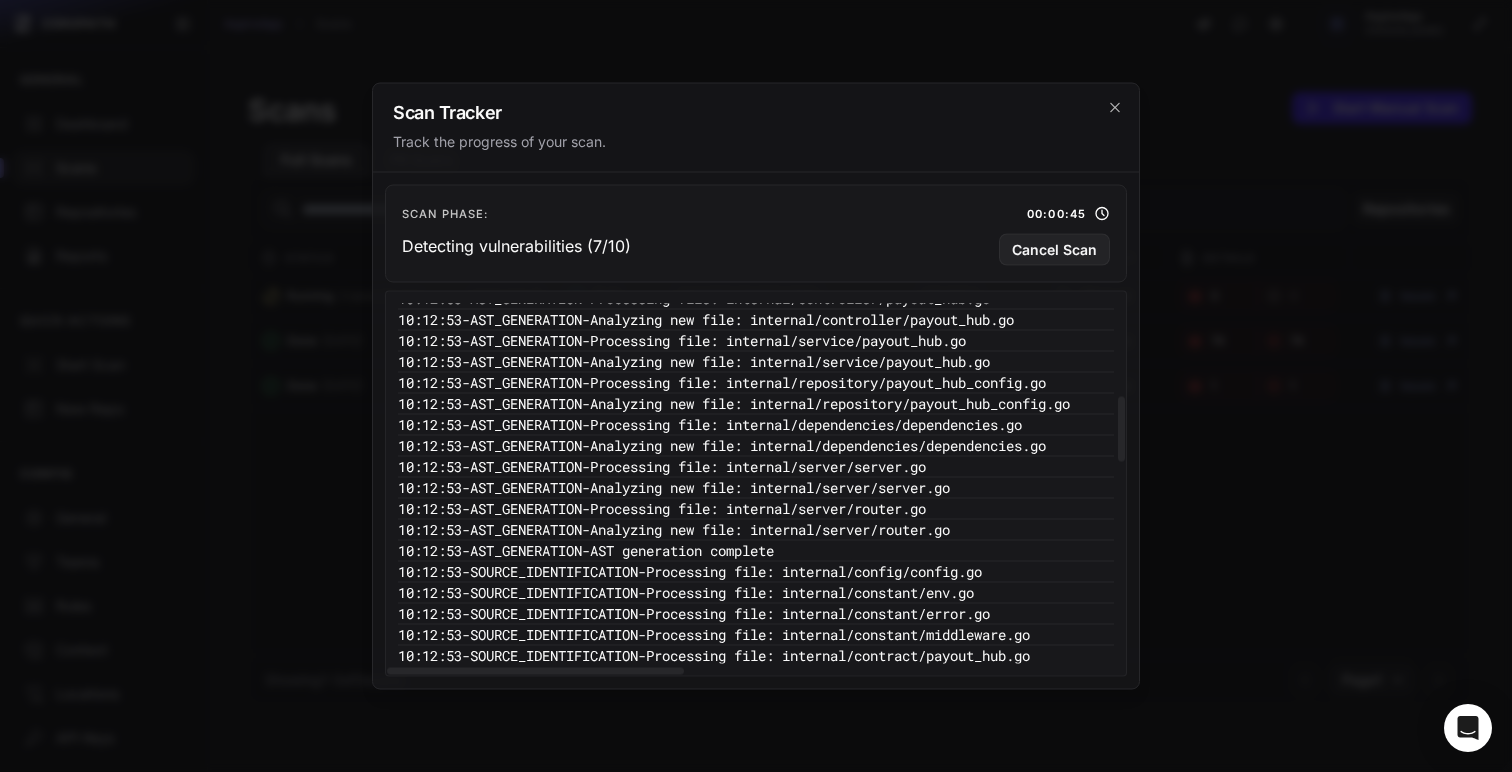scroll, scrollTop: 1740, scrollLeft: 0, axis: vertical 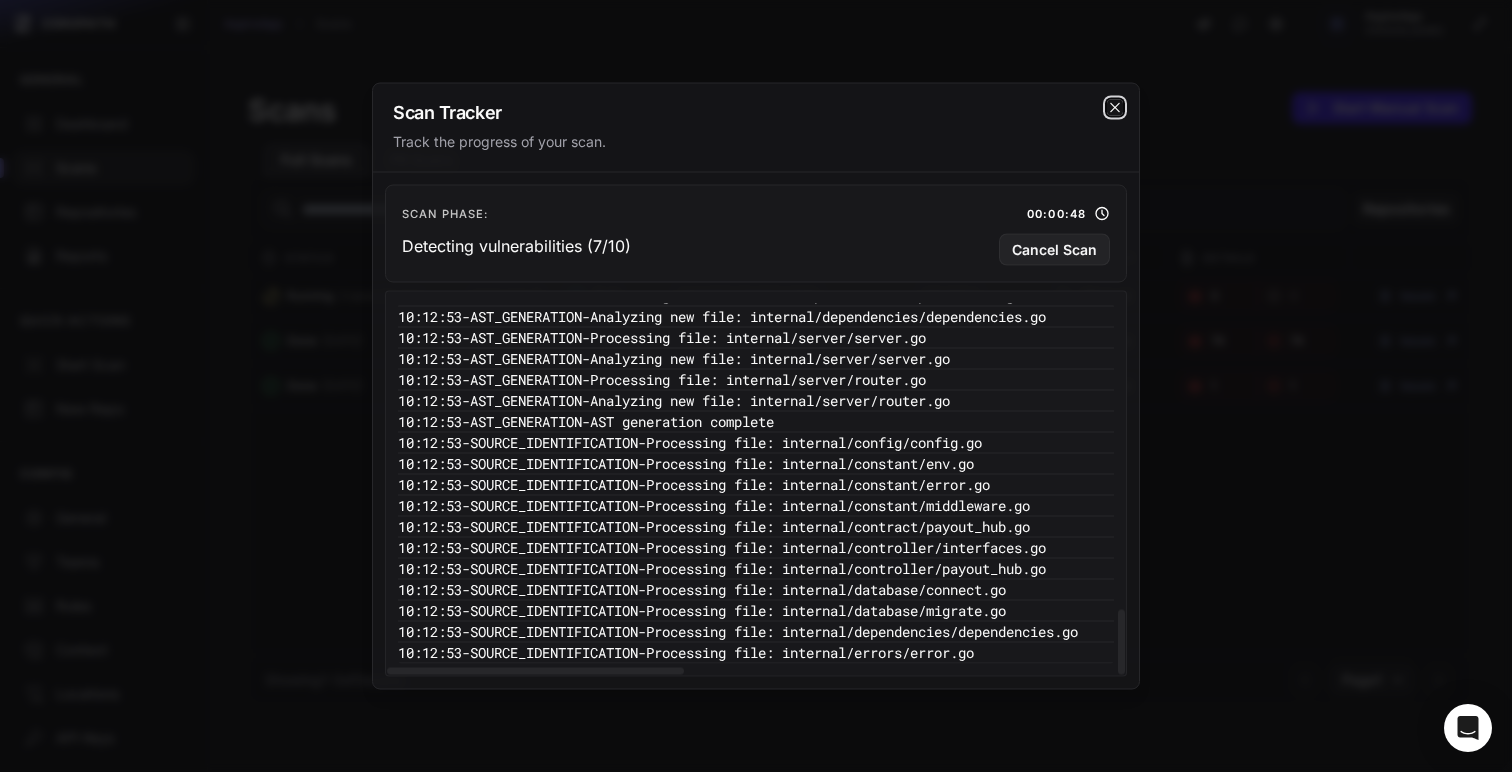 click 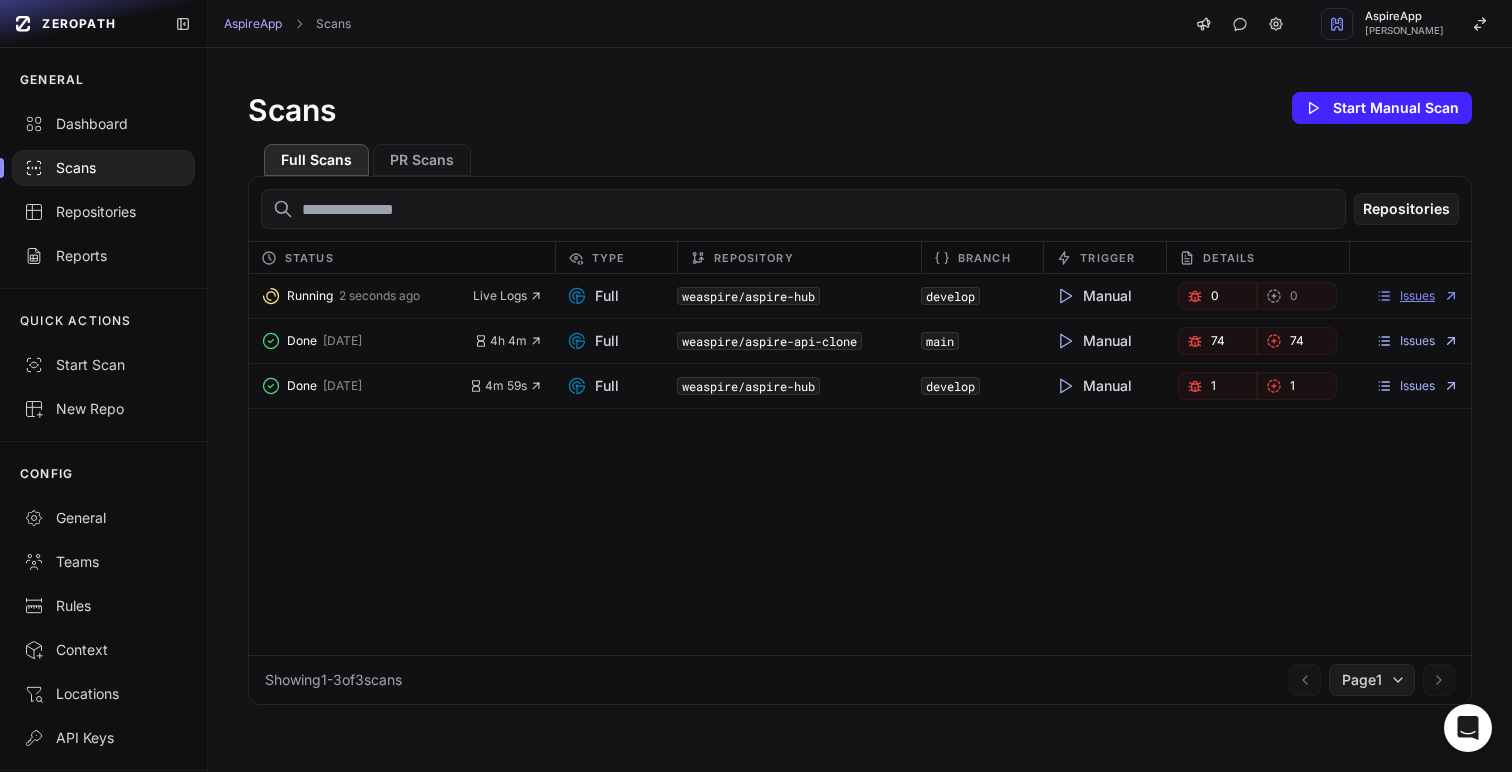 click 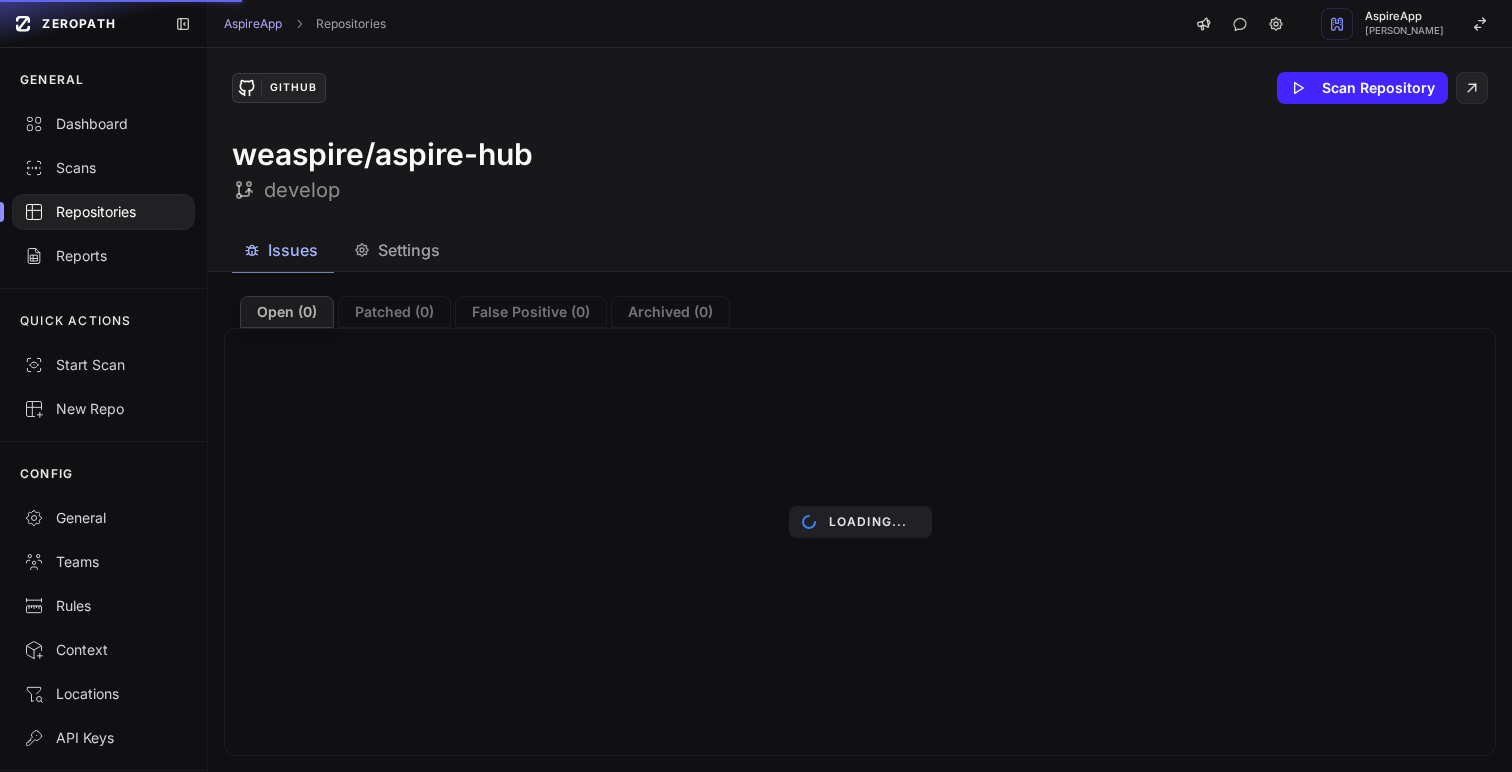 scroll, scrollTop: 0, scrollLeft: 0, axis: both 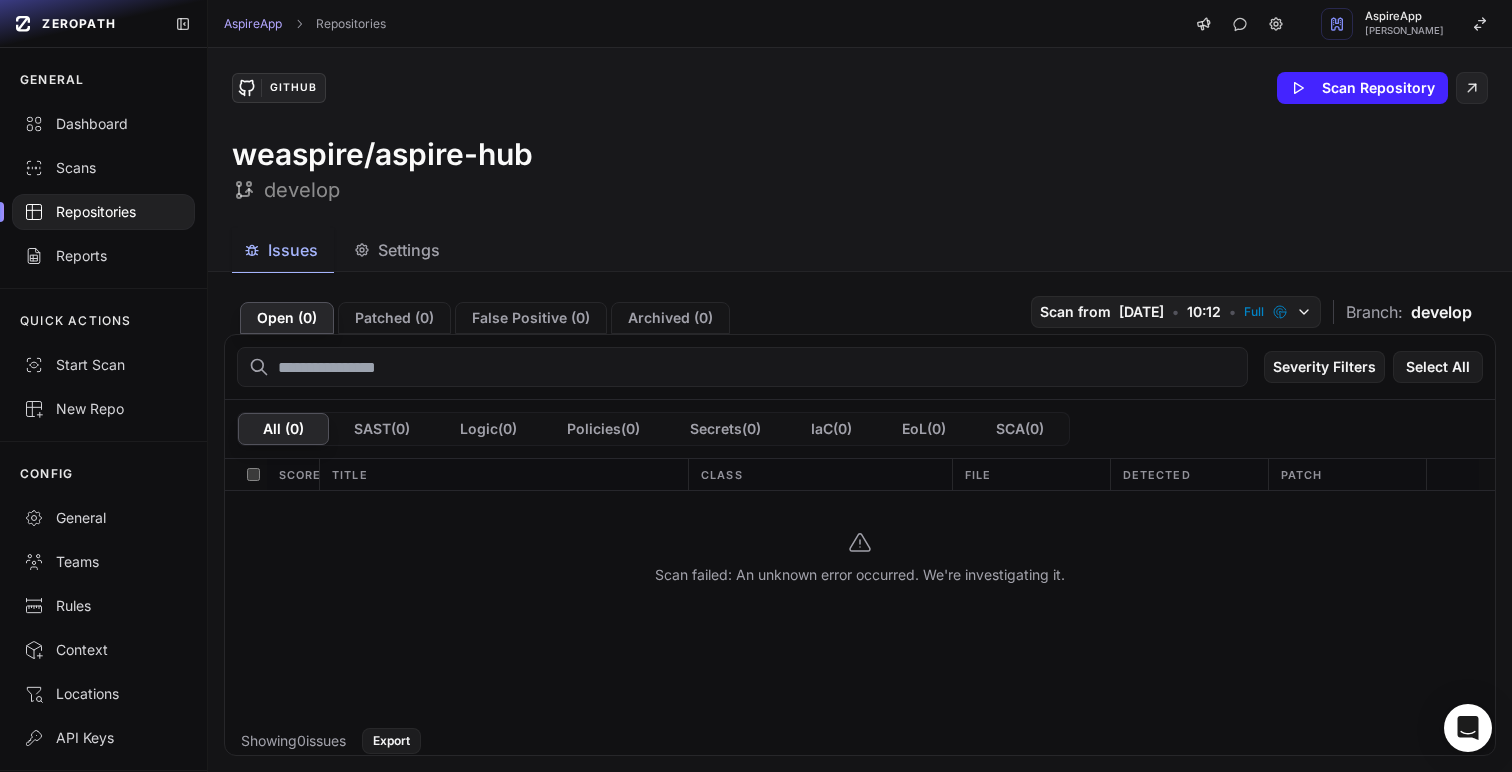 click at bounding box center (103, 212) 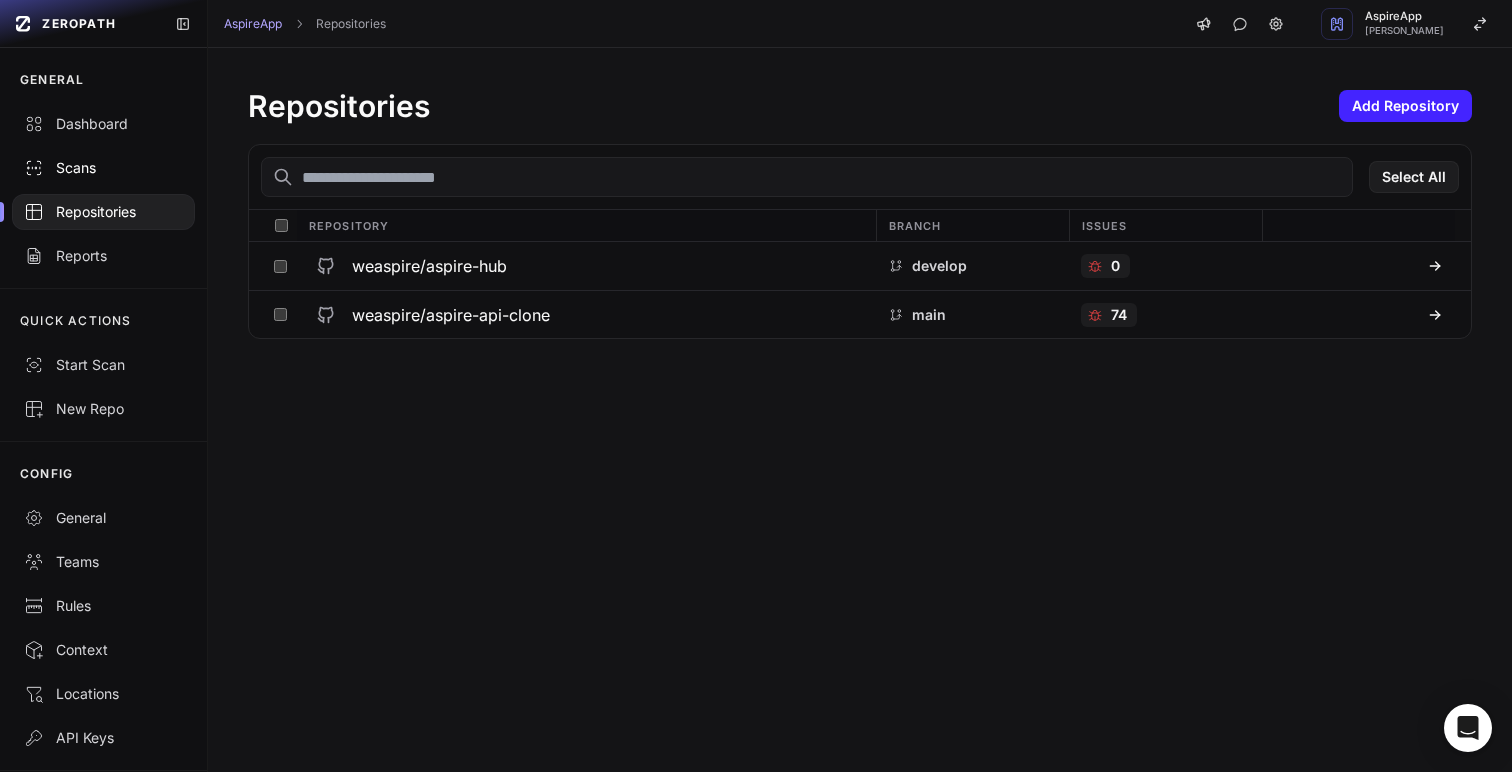 click on "Scans" at bounding box center (103, 168) 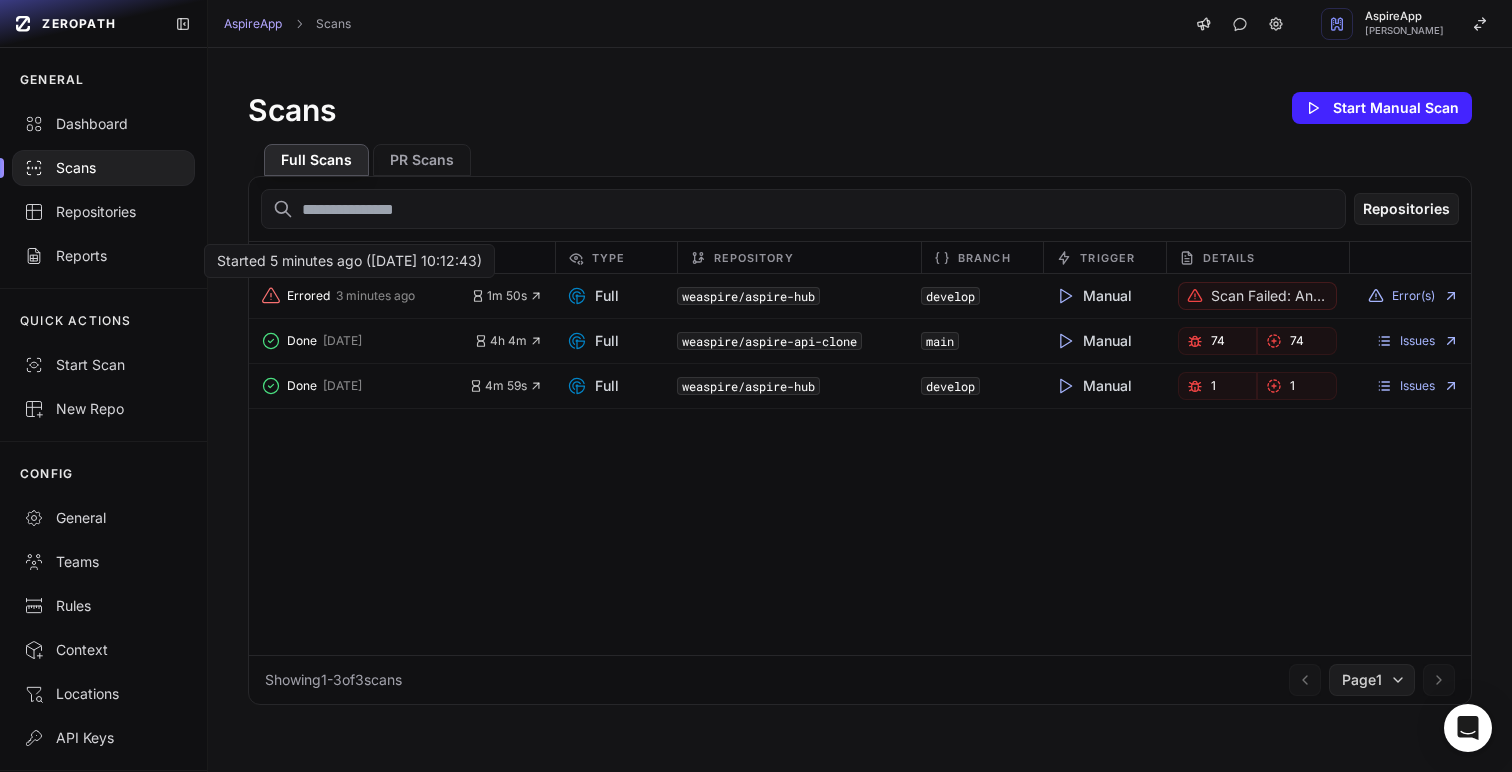 click on "Errored   3 minutes ago" at bounding box center (365, 296) 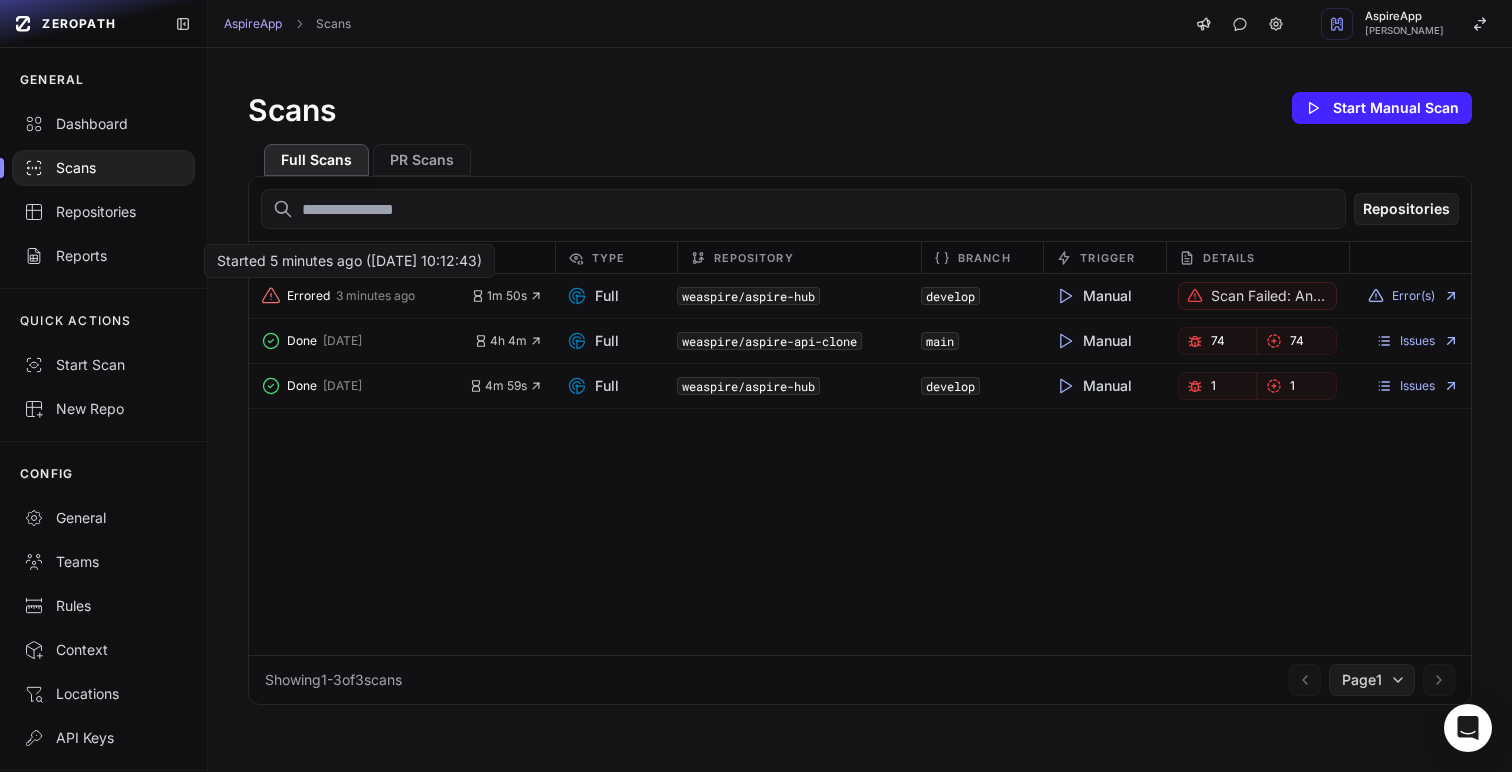click 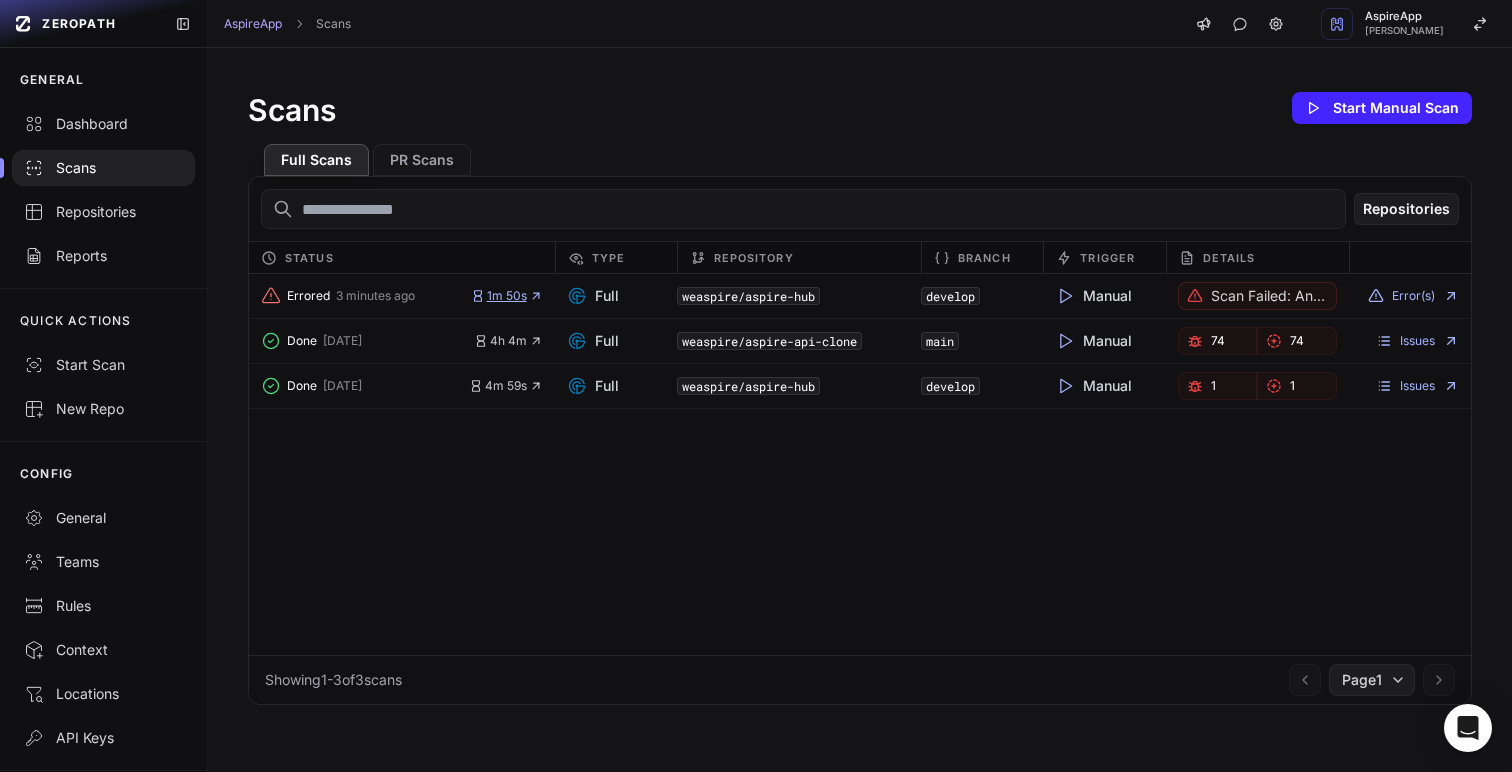 click on "1m 50s" at bounding box center (507, 296) 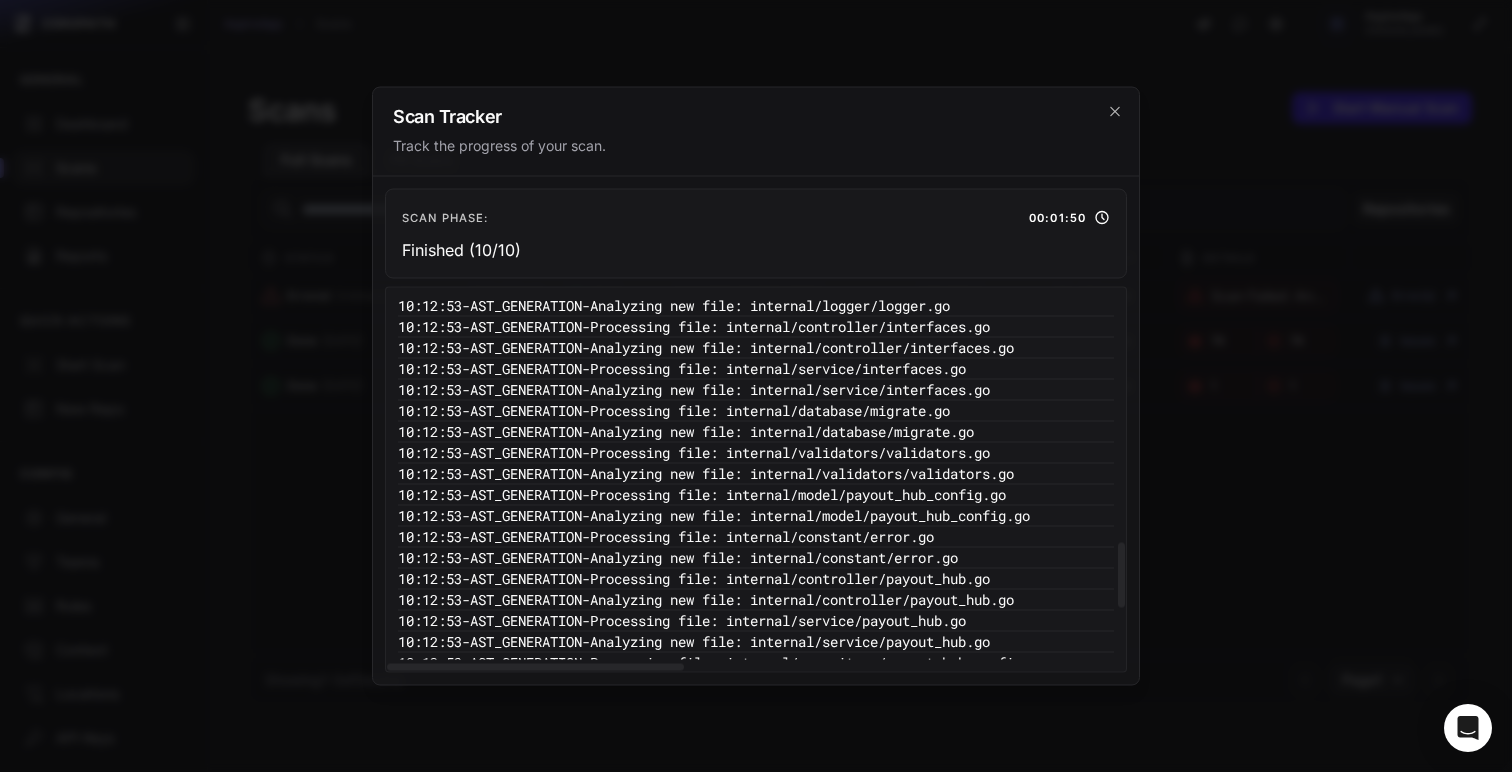 scroll, scrollTop: 1740, scrollLeft: 0, axis: vertical 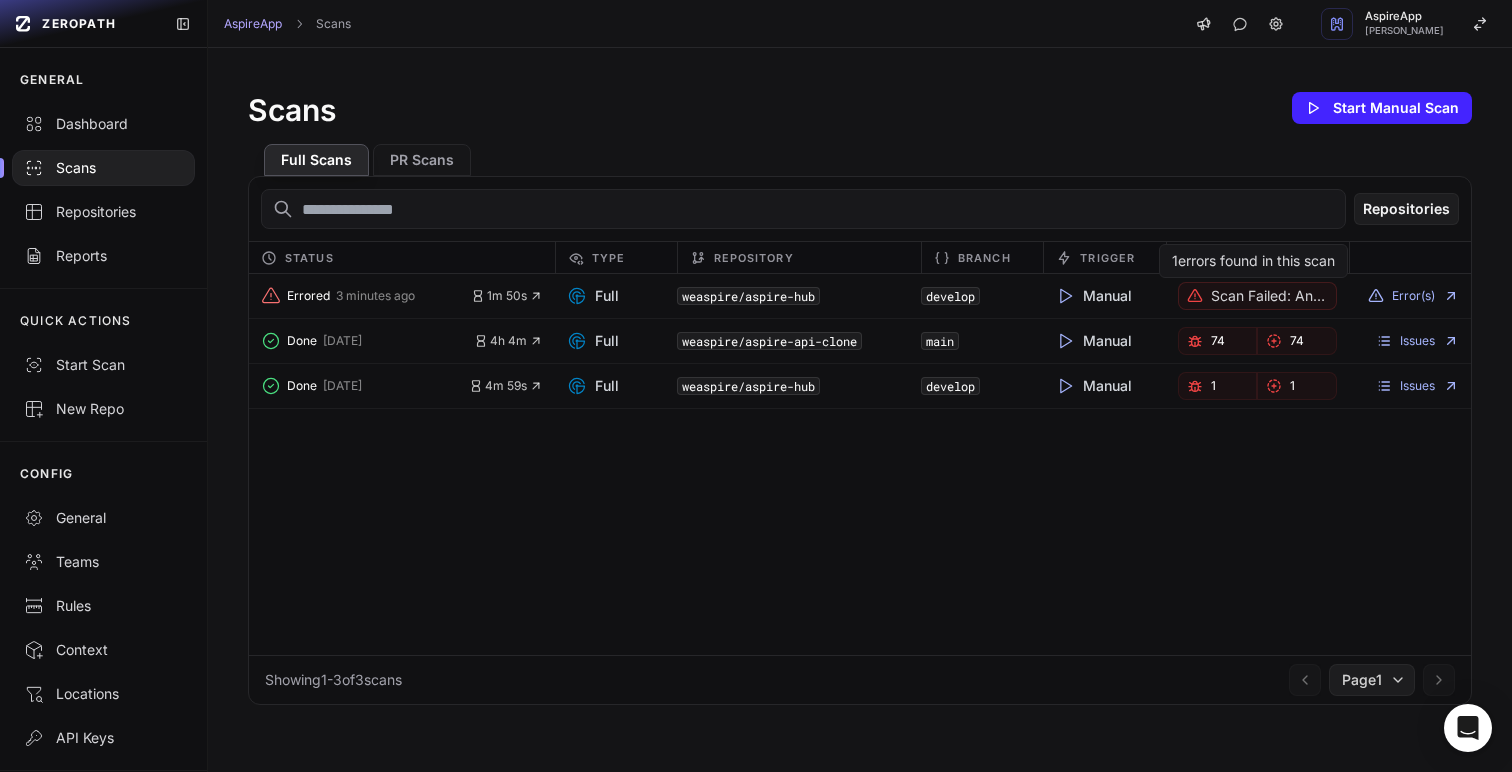 click on "Scan failed: An unknown error occurred. We're investigating it." at bounding box center [1269, 296] 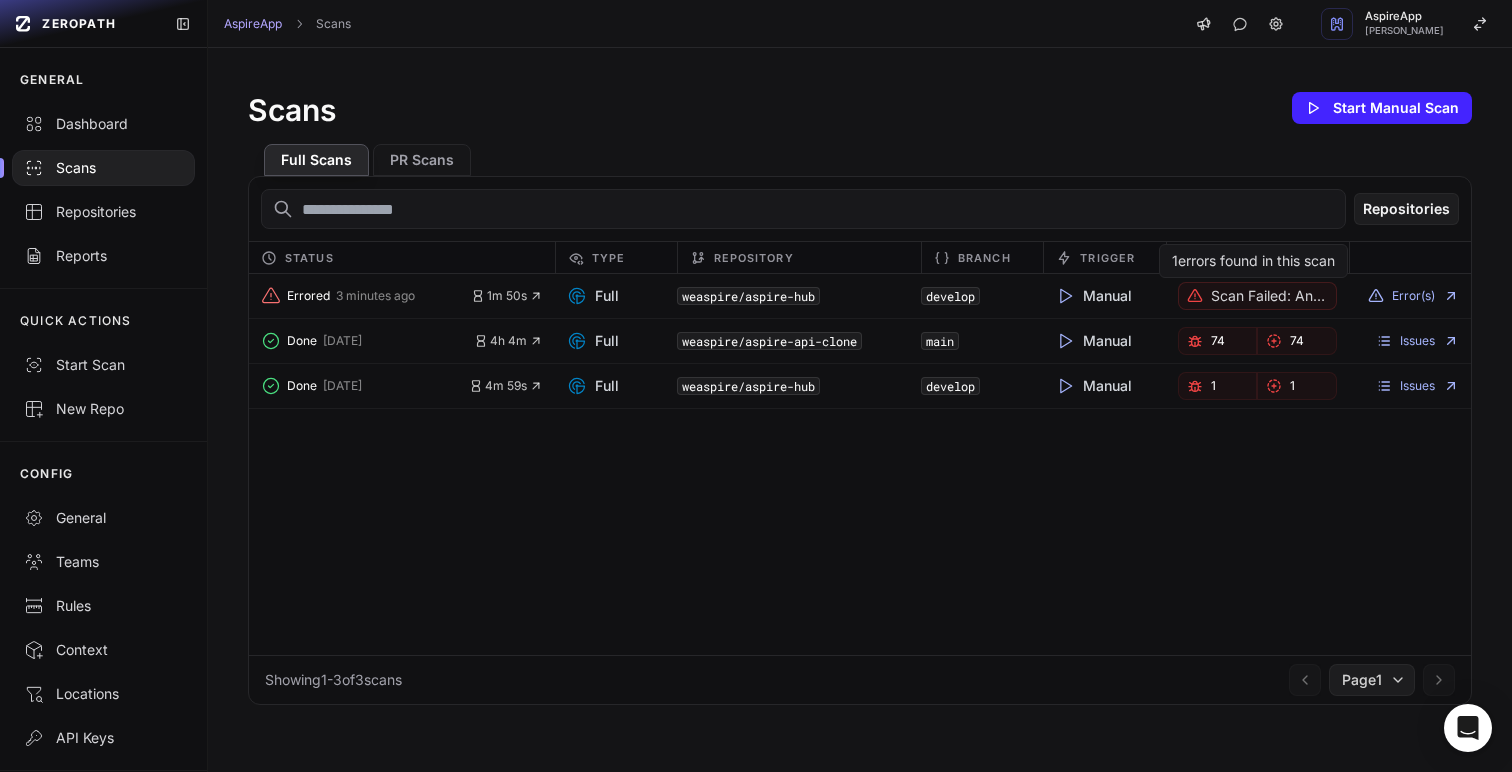 click on "Scan failed: An unknown error occurred. We're investigating it." at bounding box center (1269, 296) 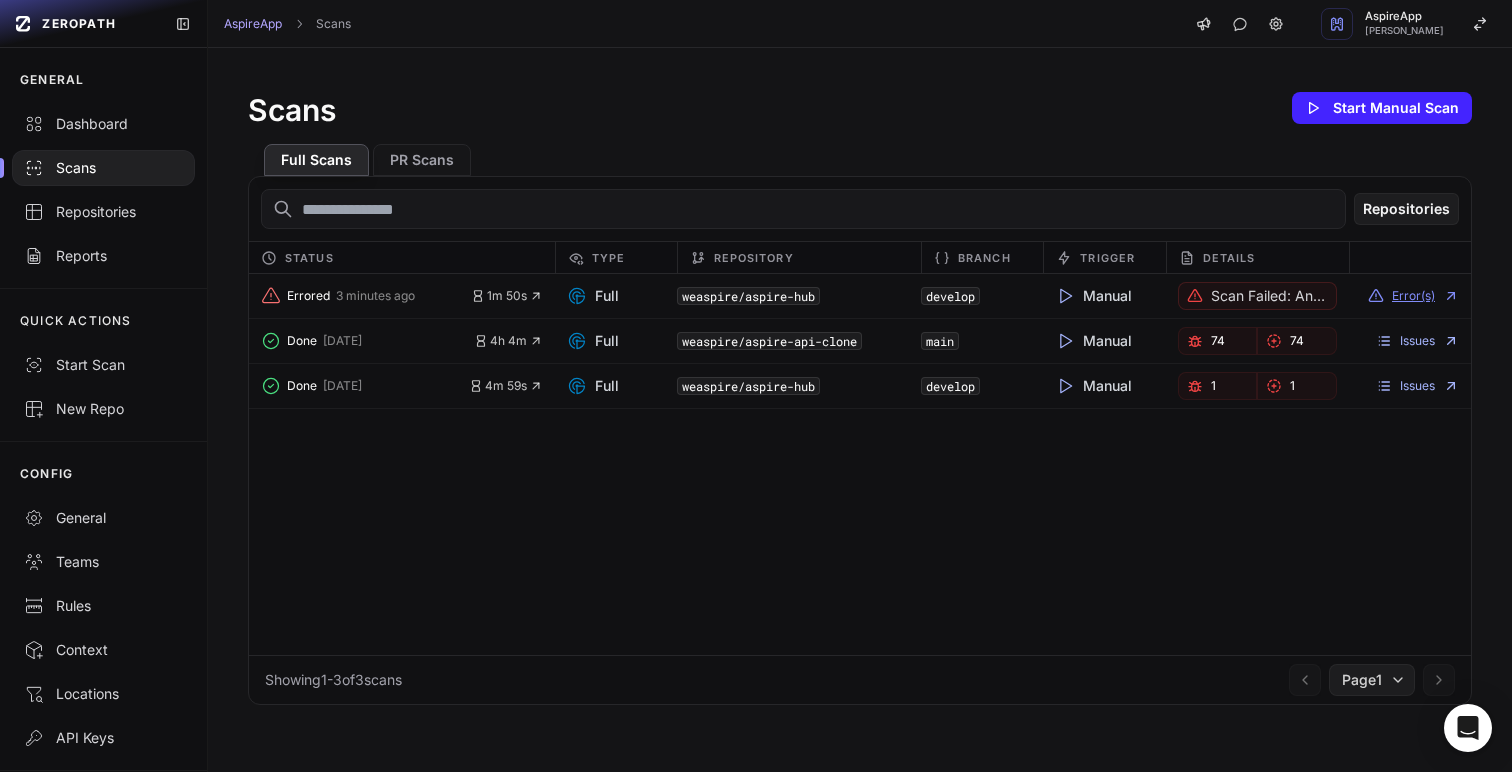 click on "Error(s)" at bounding box center (1413, 296) 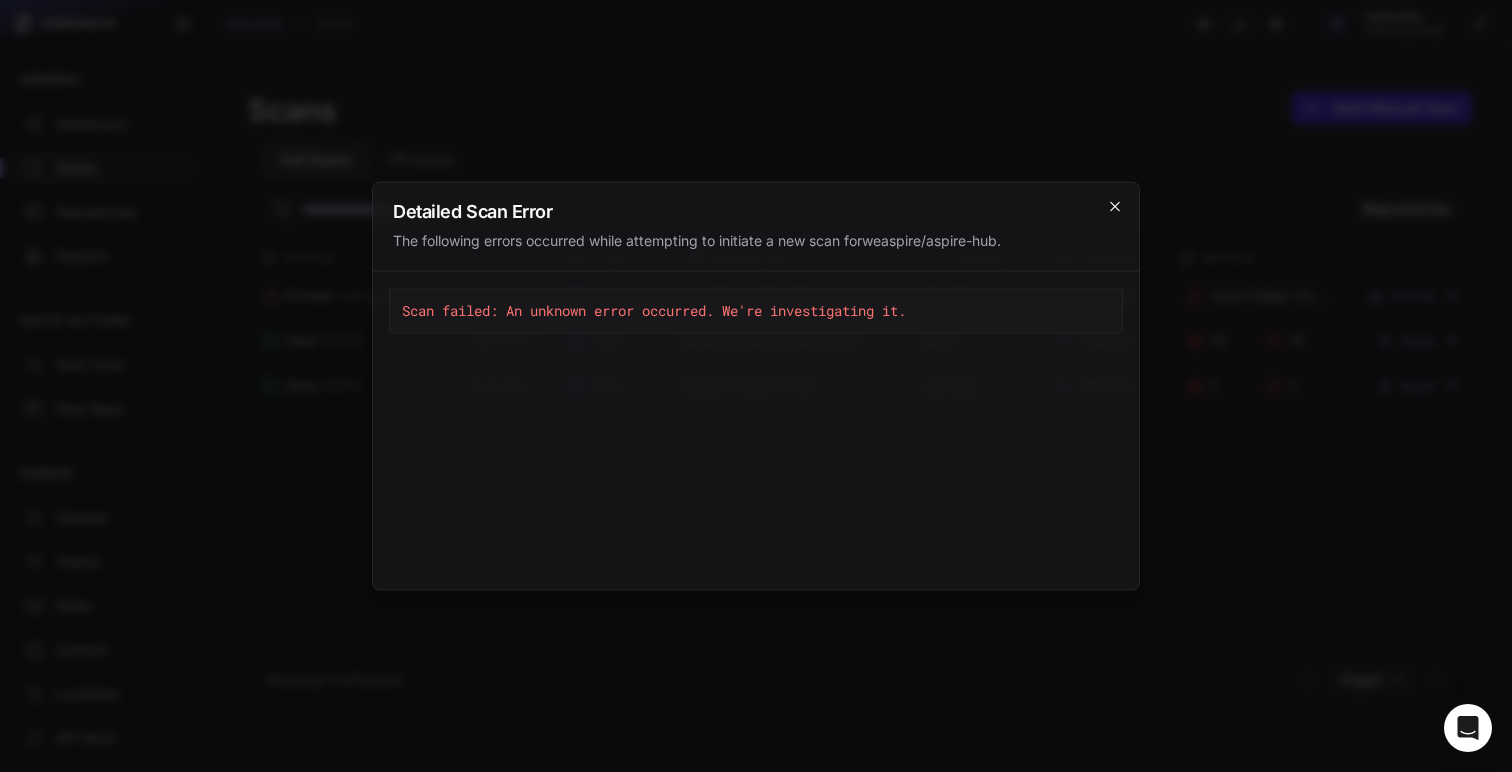 click 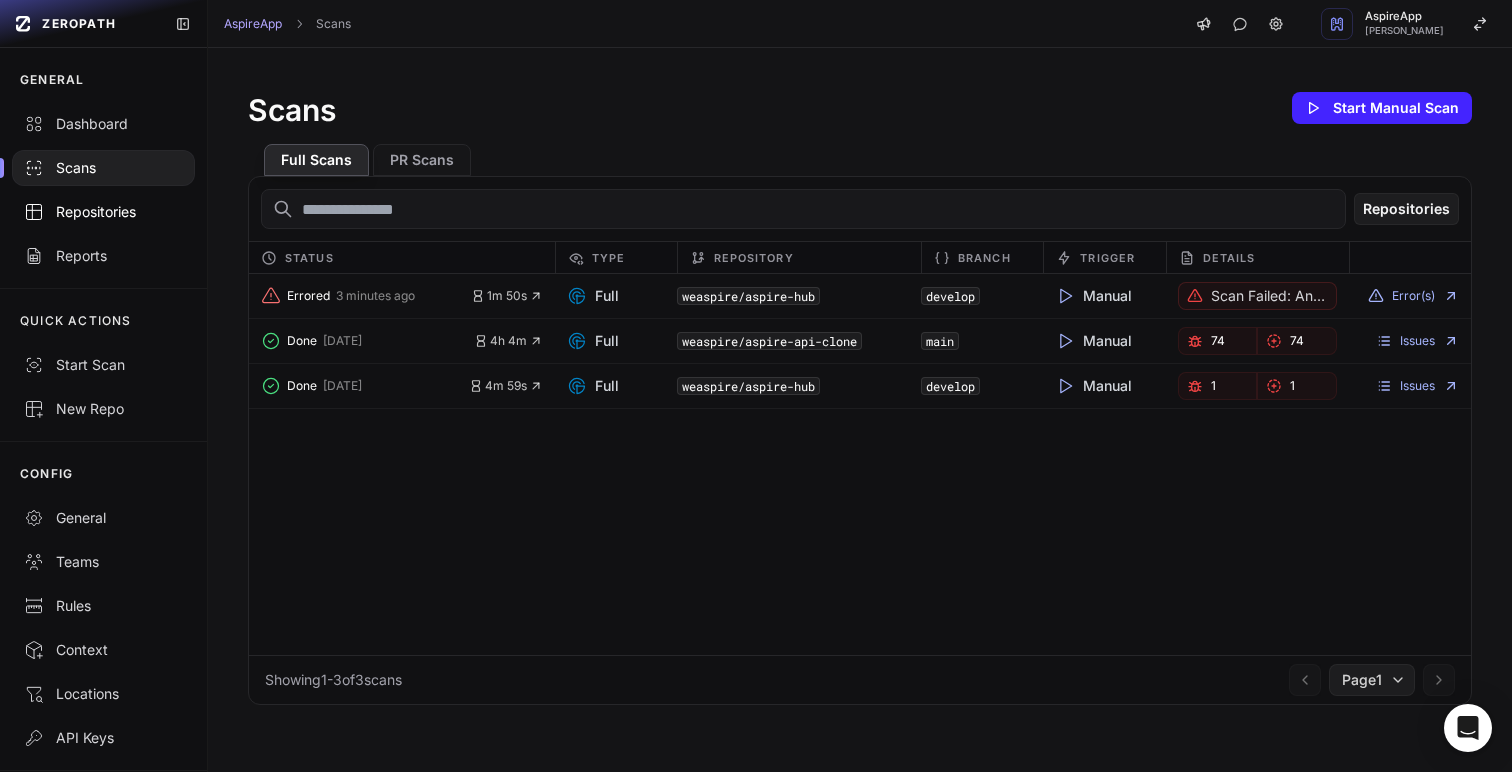 click on "Repositories" at bounding box center [103, 212] 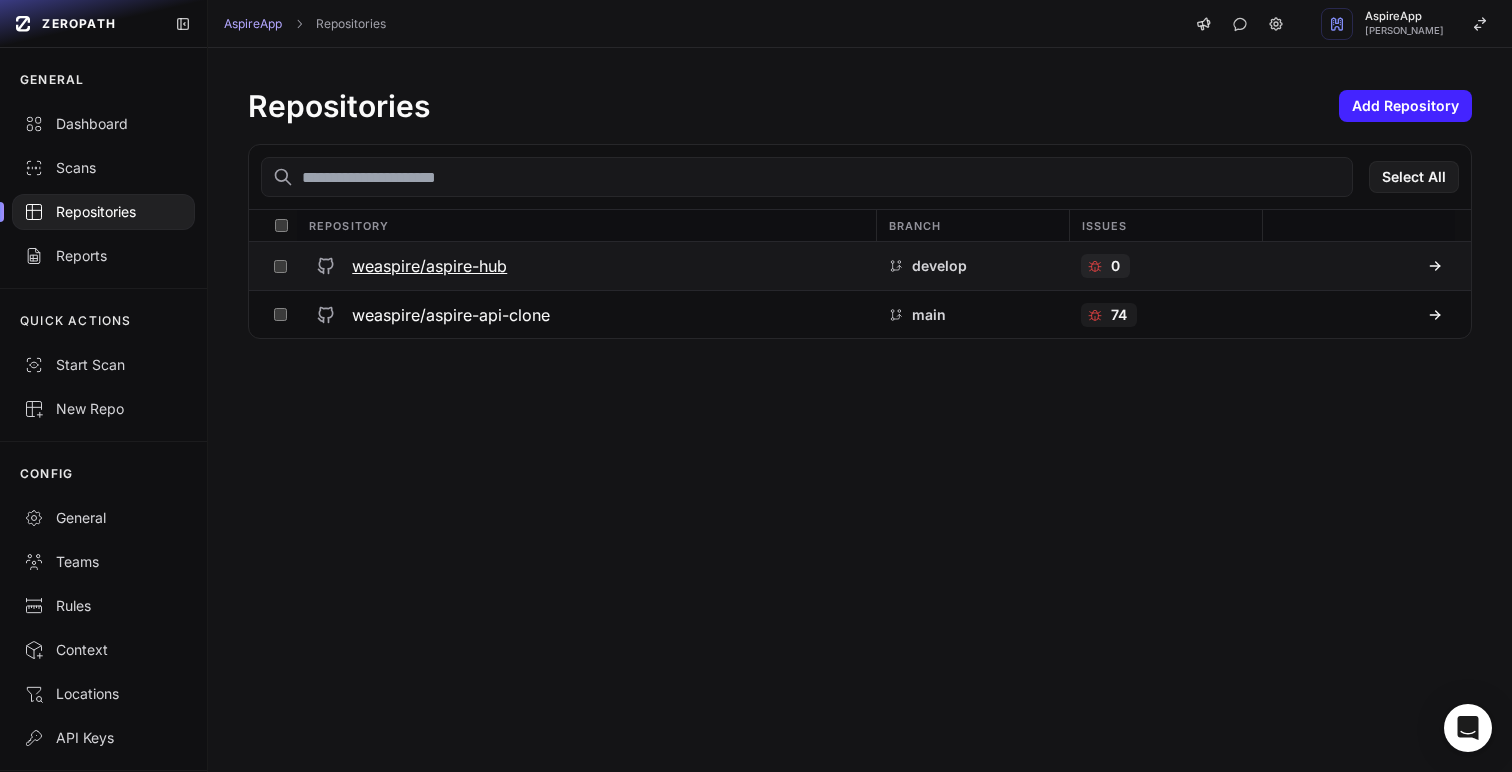 click at bounding box center (1358, 266) 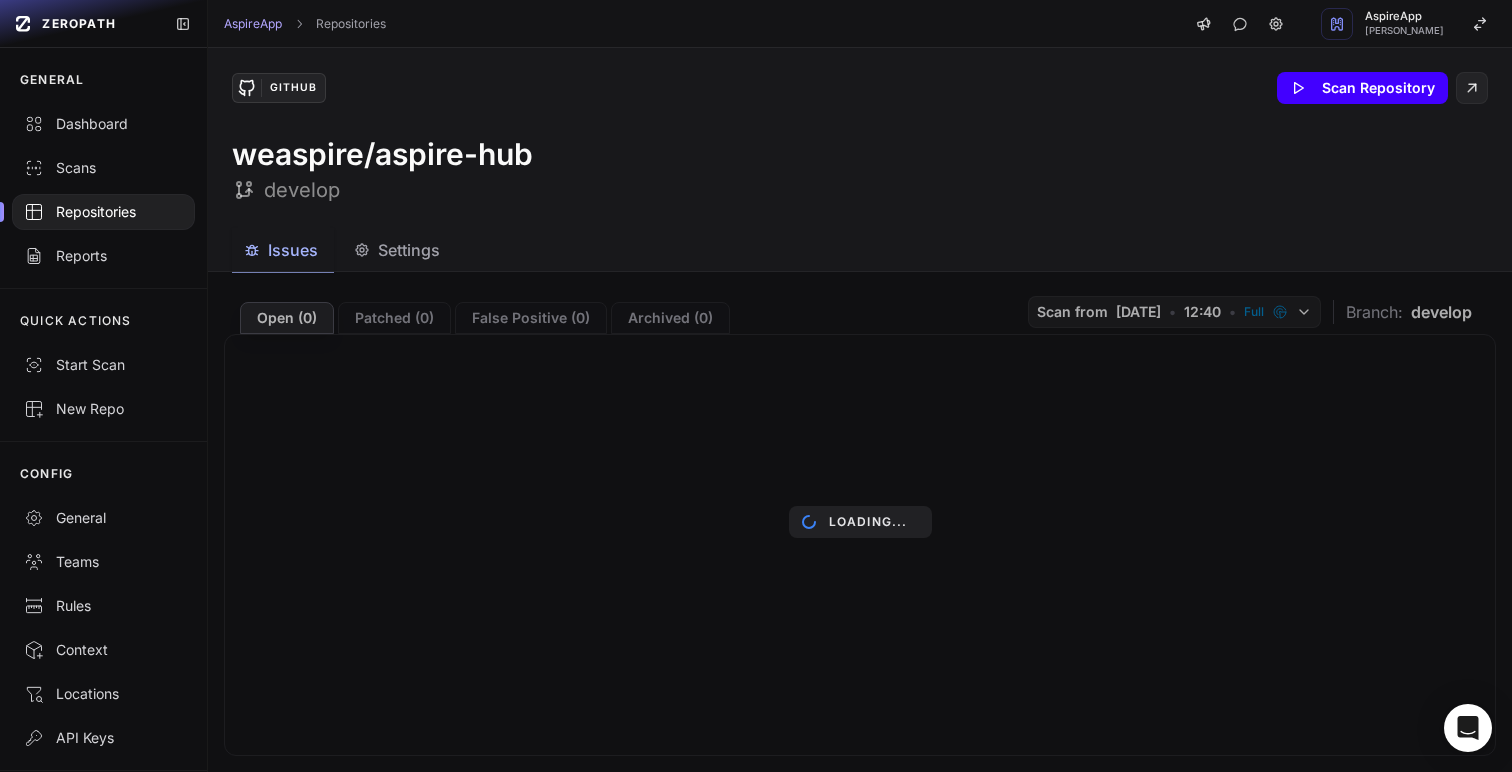 click on "Scan Repository" at bounding box center (1362, 88) 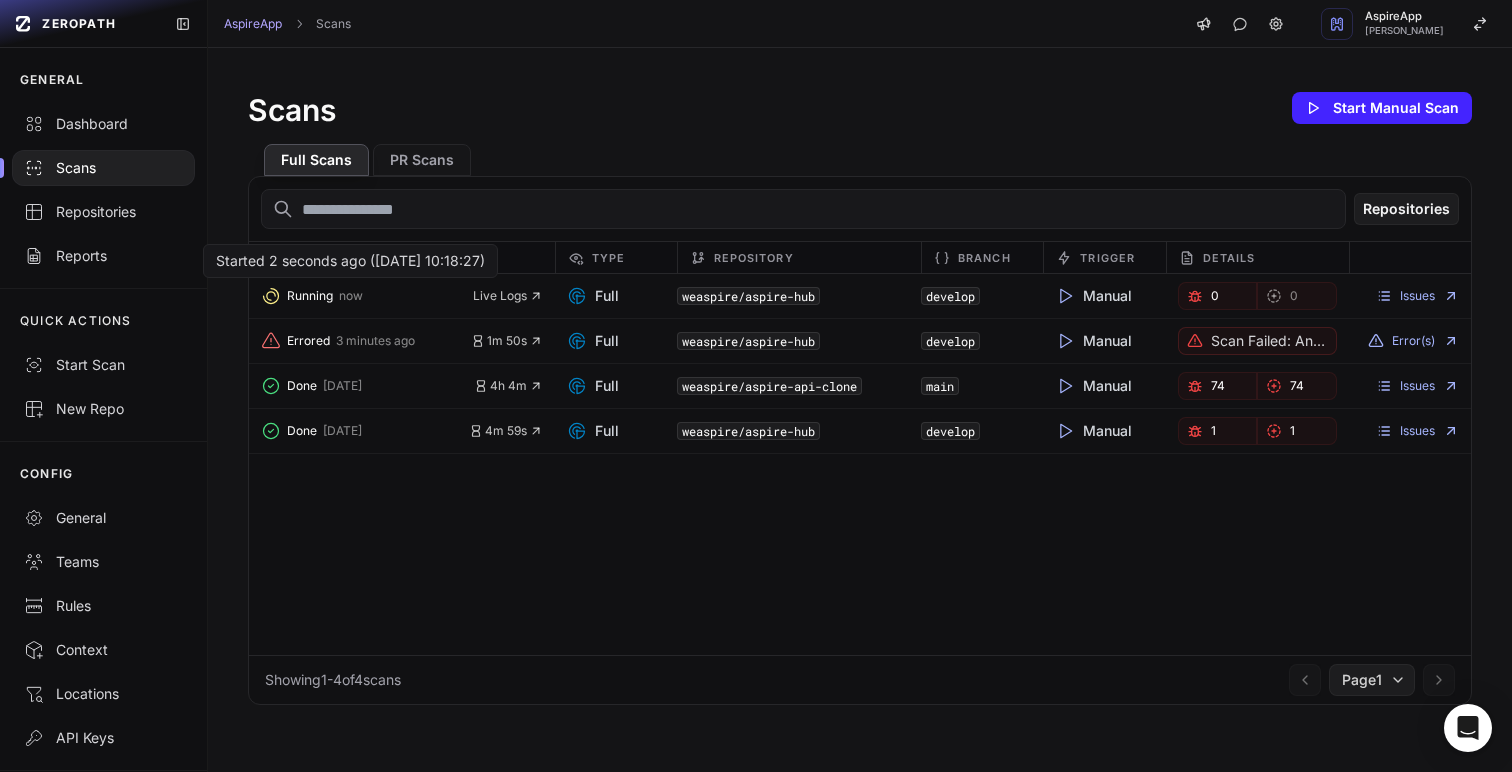 click on "Running   now" at bounding box center (366, 296) 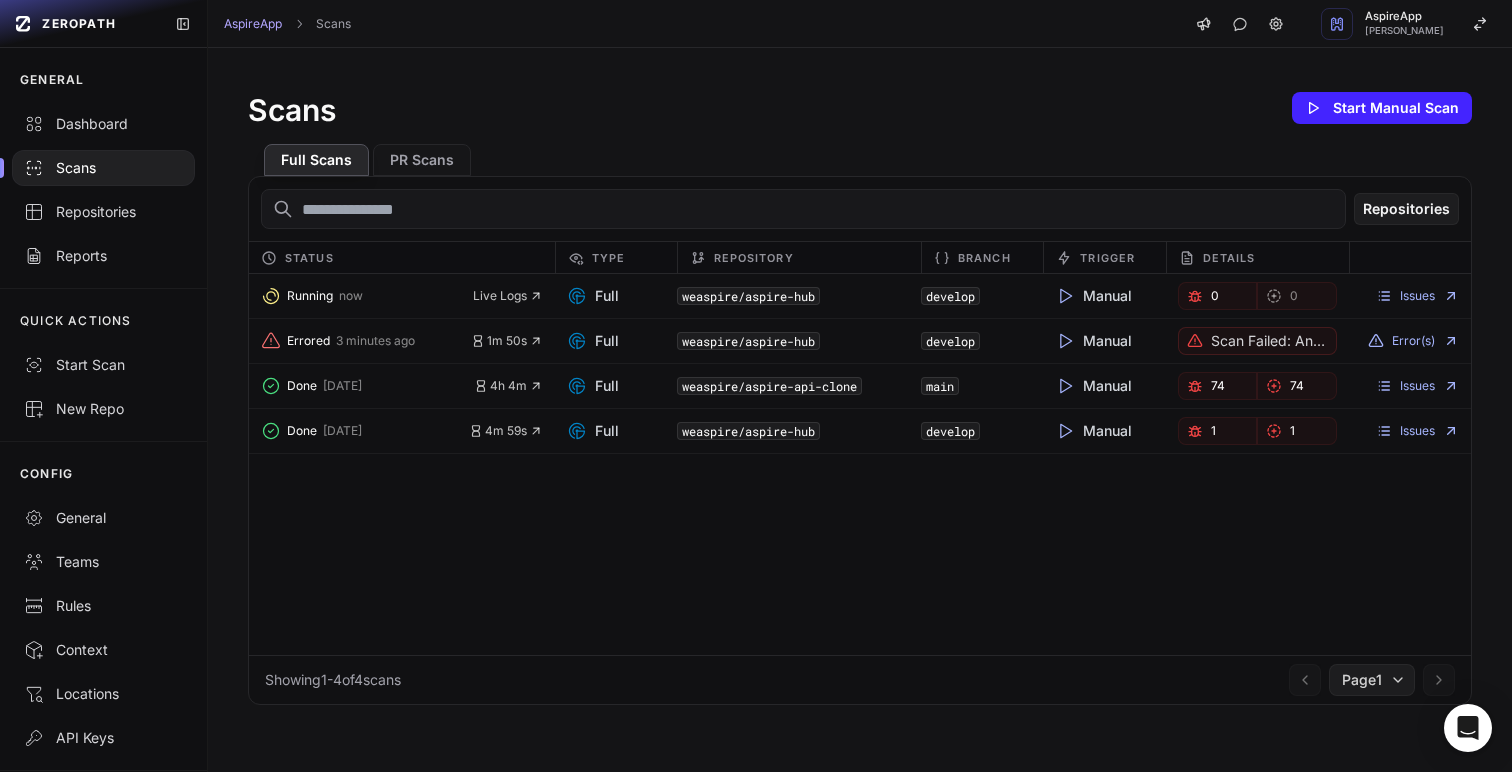 click on "Running   now     Live Logs" at bounding box center [401, 296] 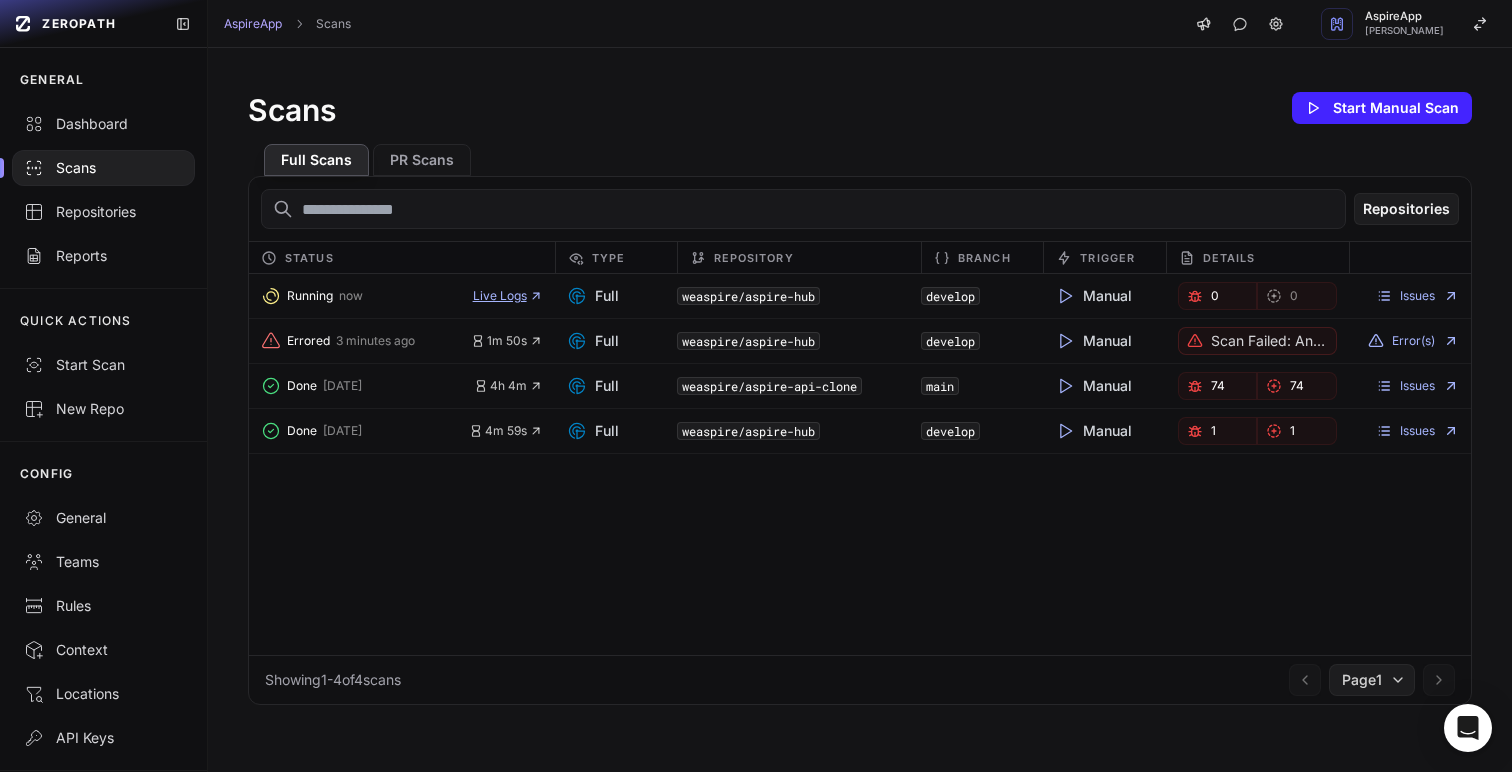 click on "Live Logs" at bounding box center (508, 296) 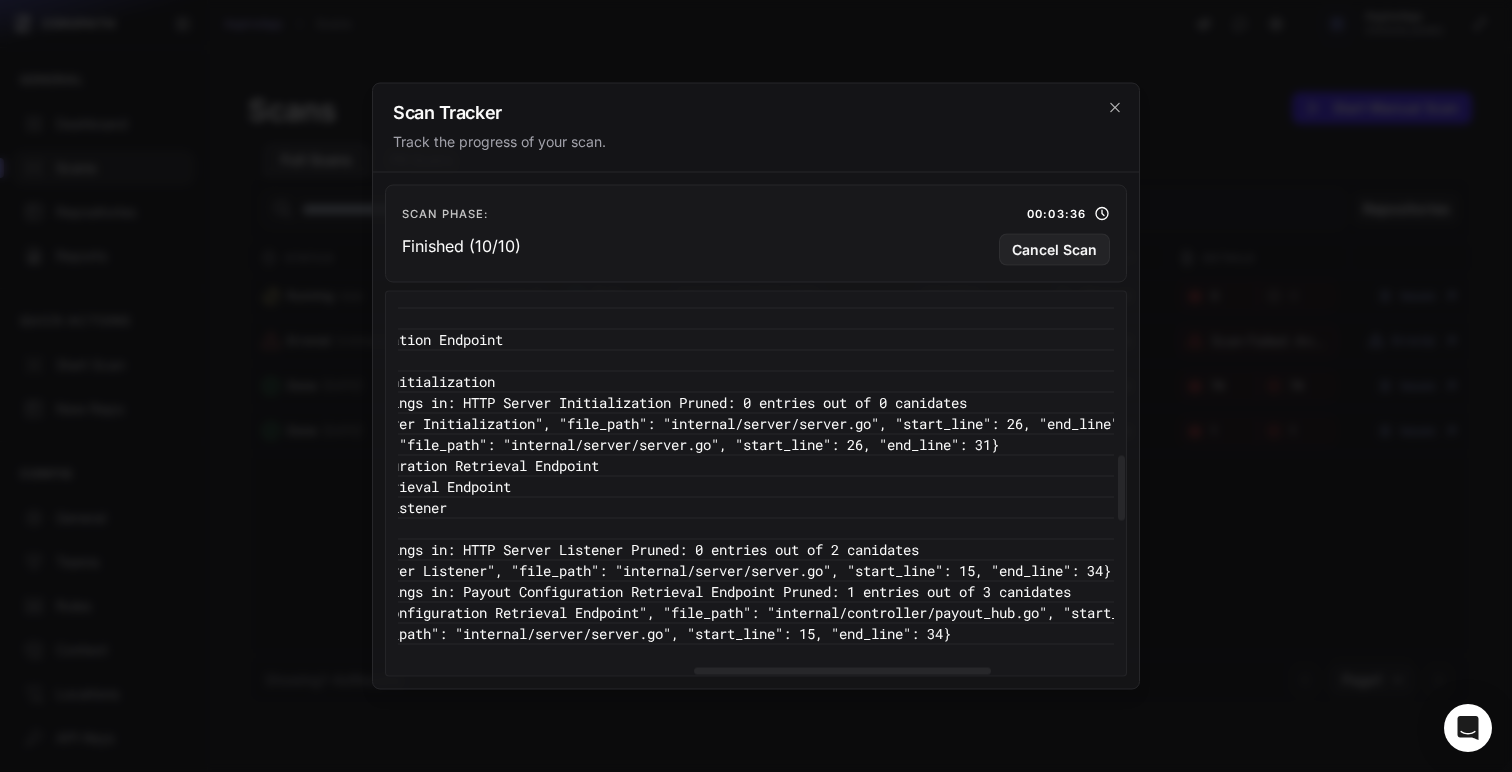 scroll, scrollTop: 897, scrollLeft: 751, axis: both 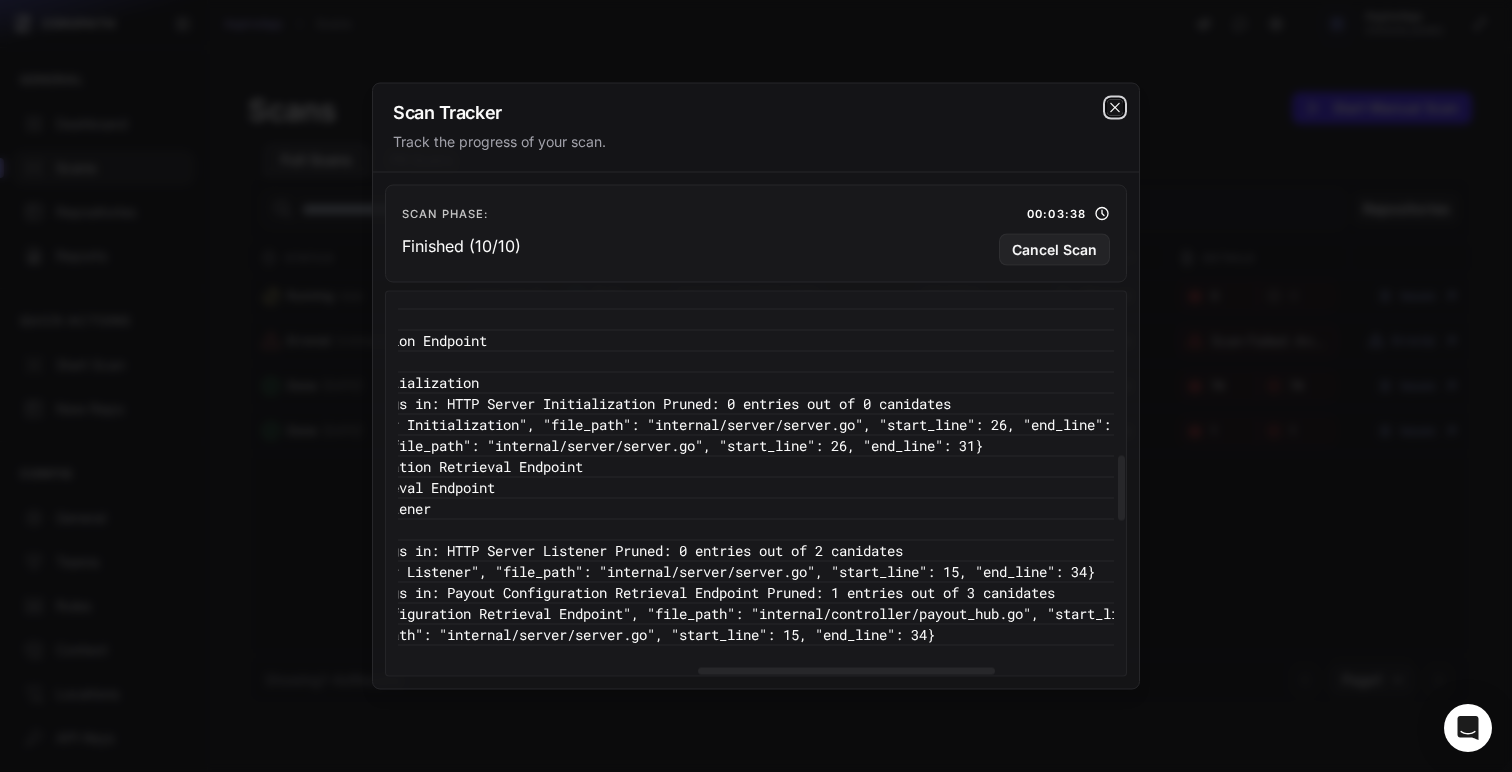 click 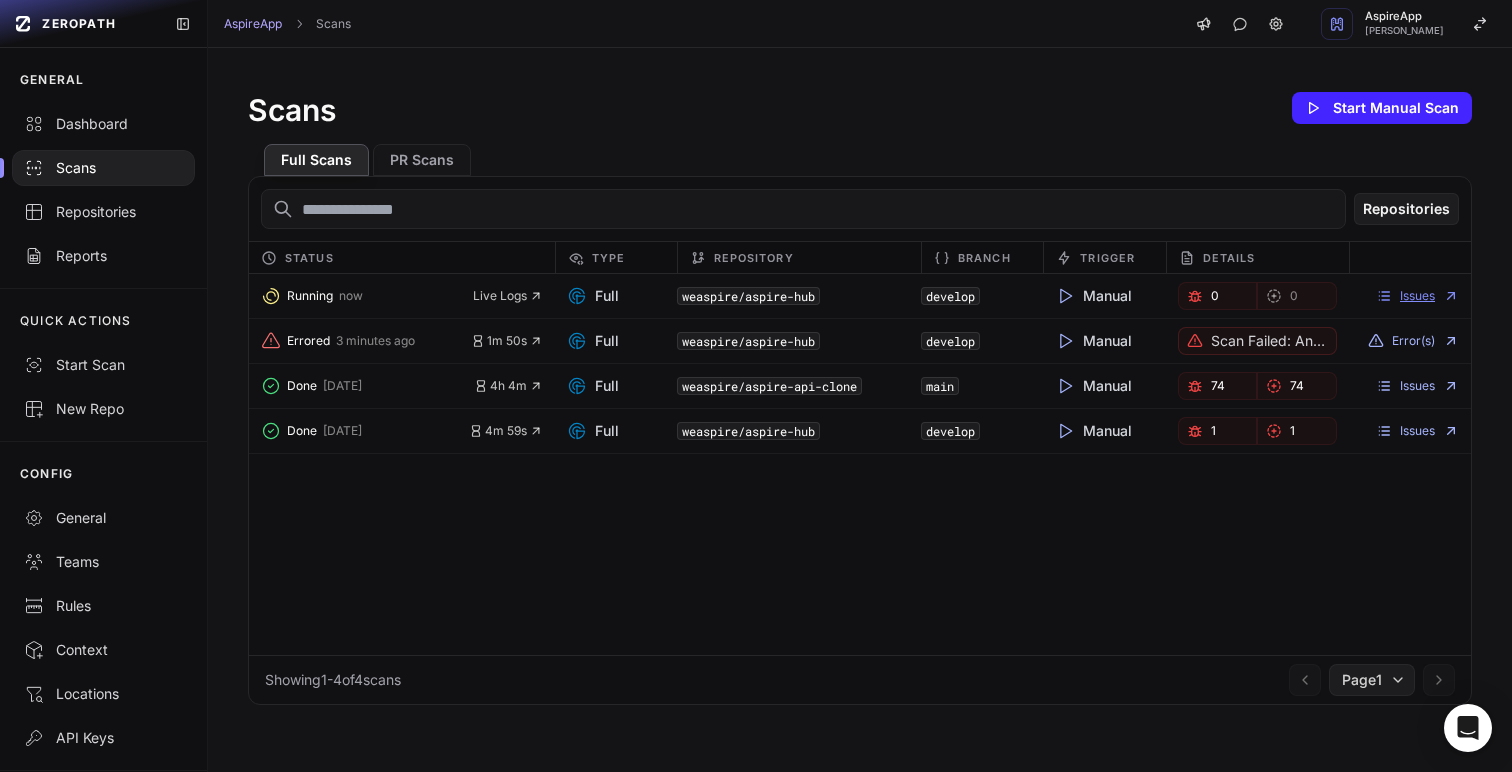 click 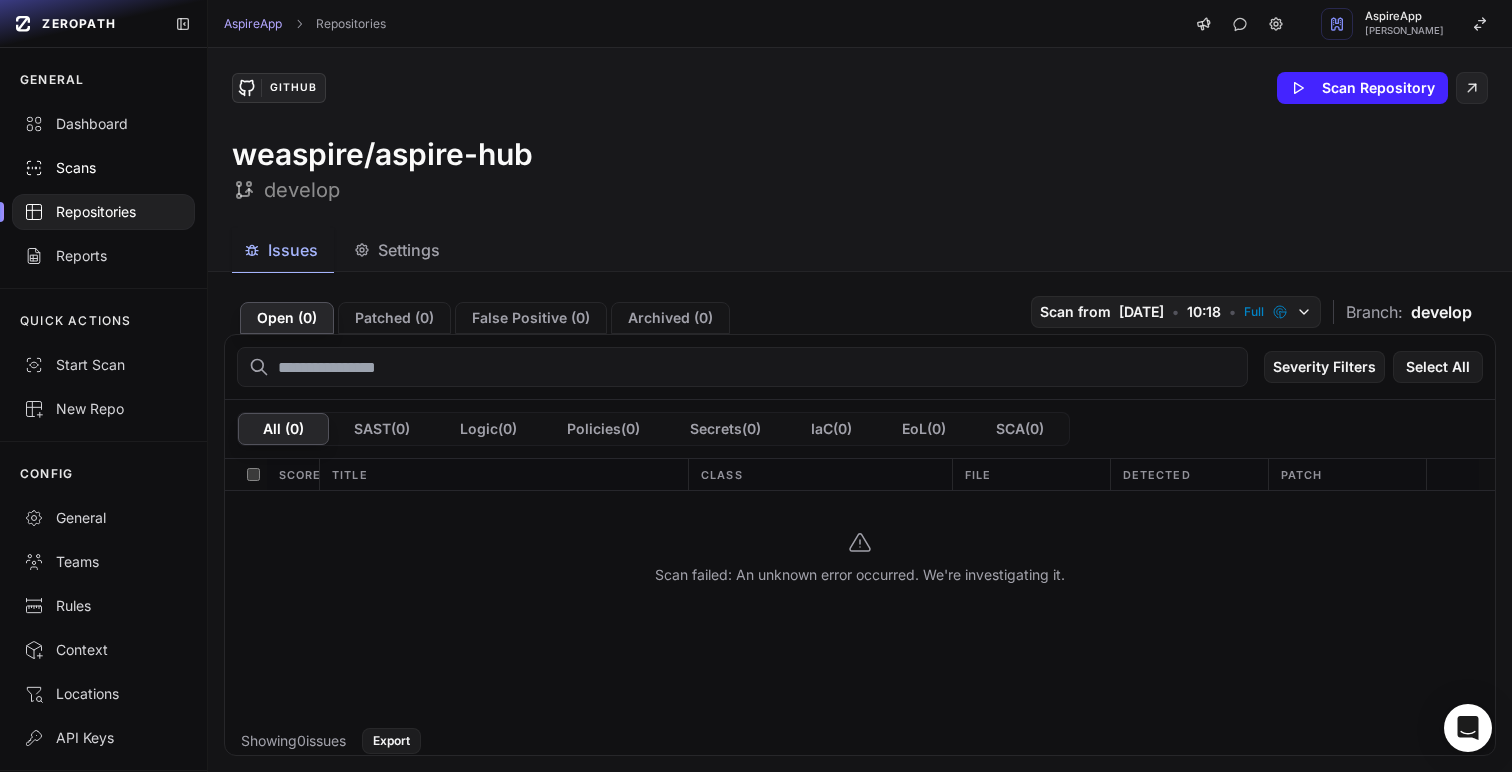 click on "Scans" at bounding box center [103, 168] 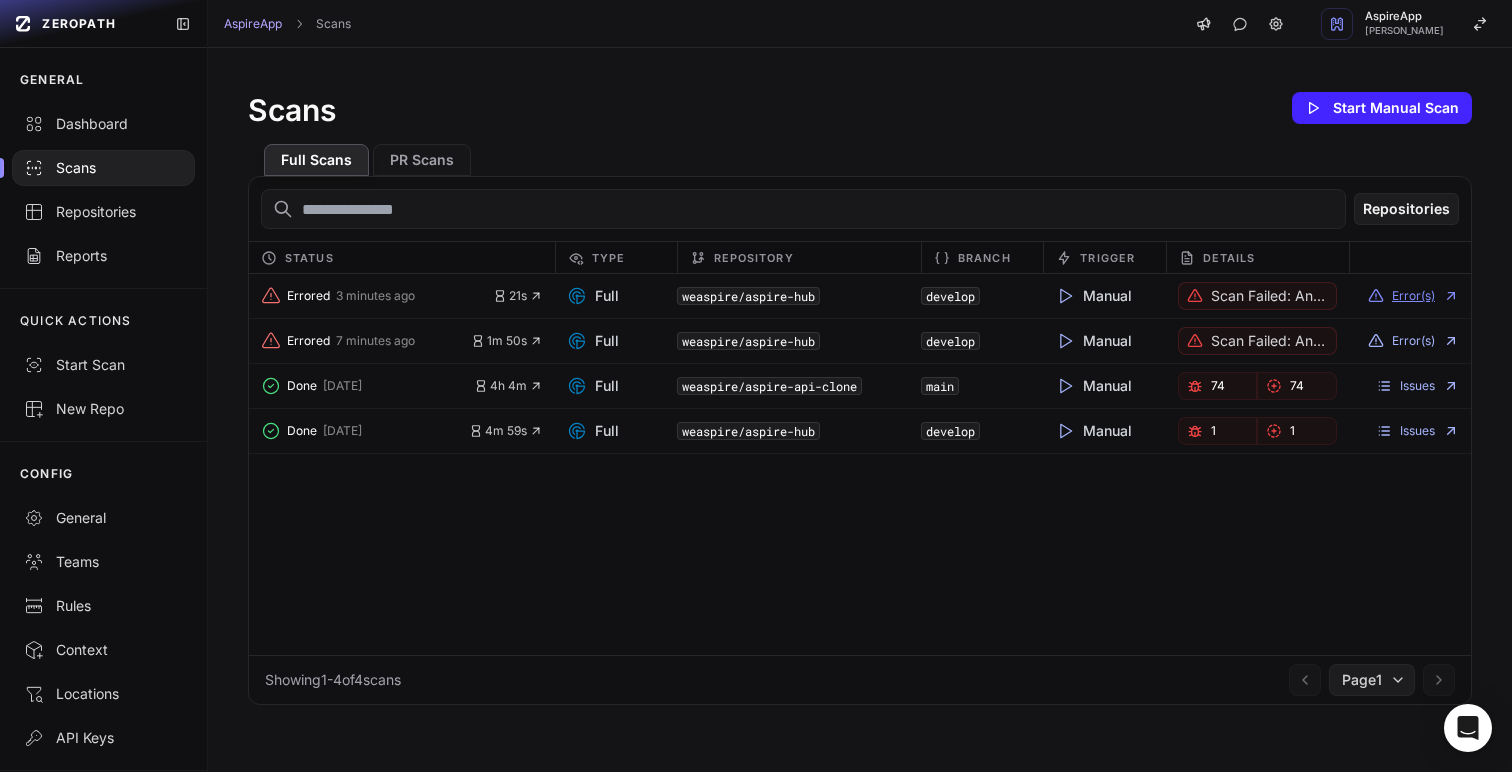 click on "Error(s)" at bounding box center [1413, 296] 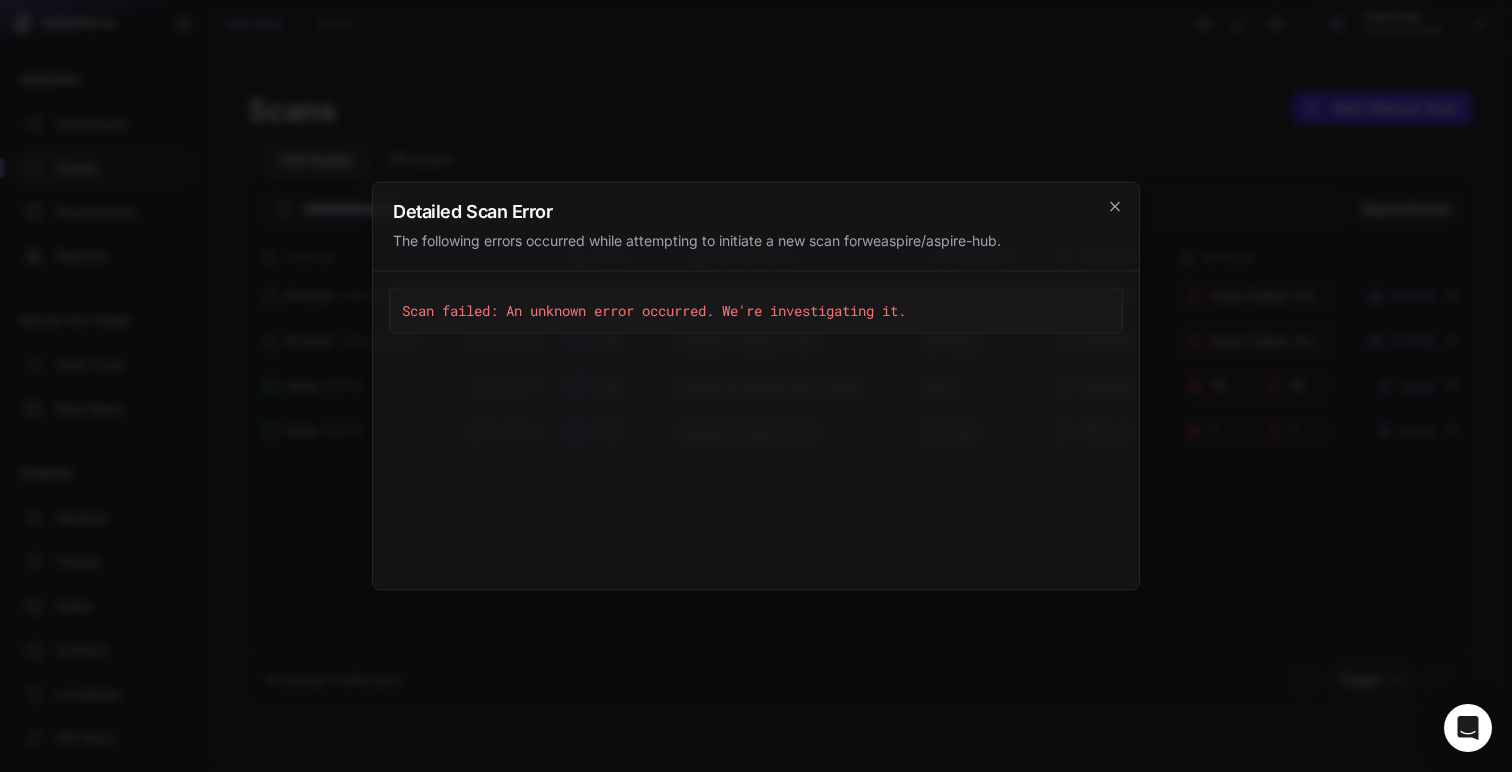 click on "Detailed Scan Error" at bounding box center [756, 212] 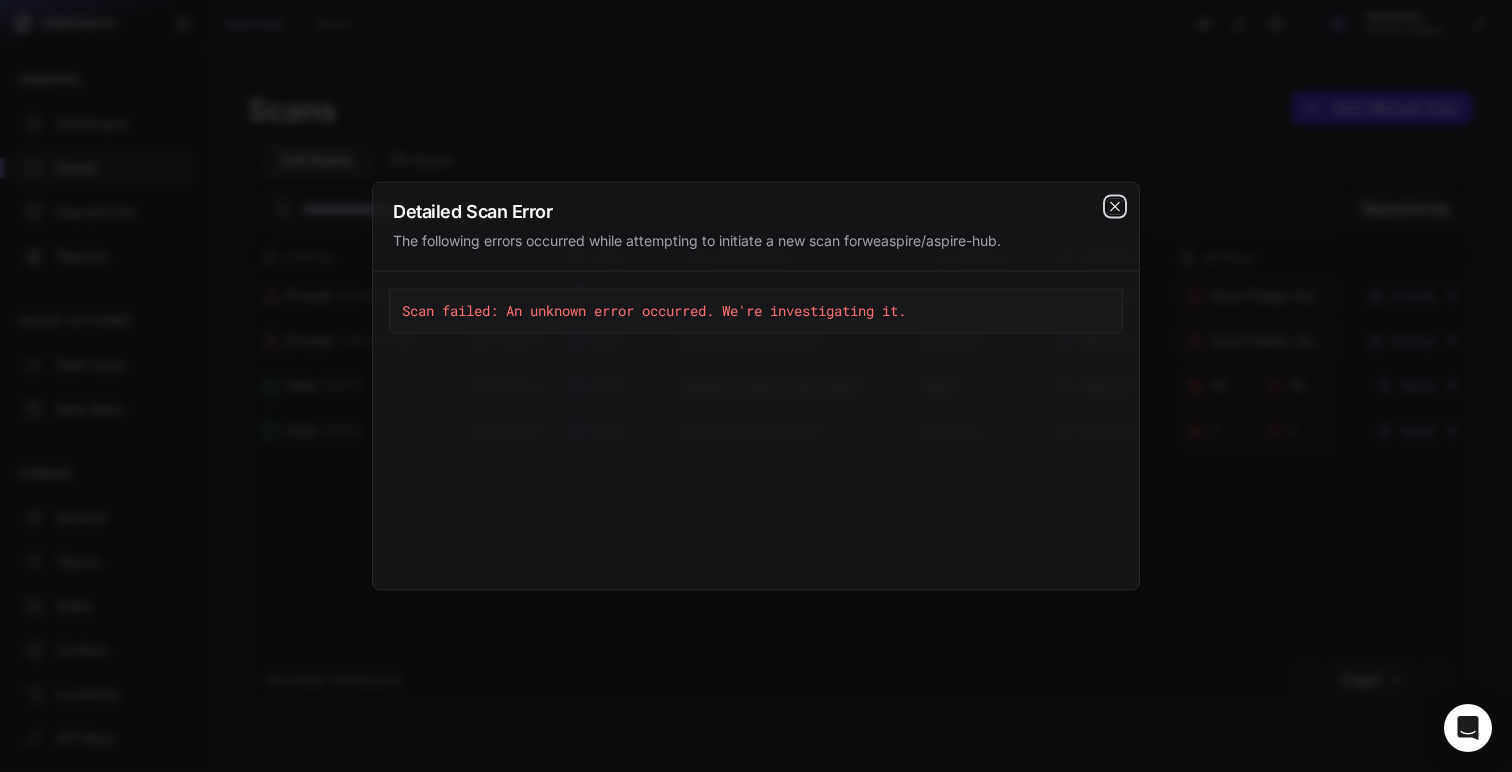 click 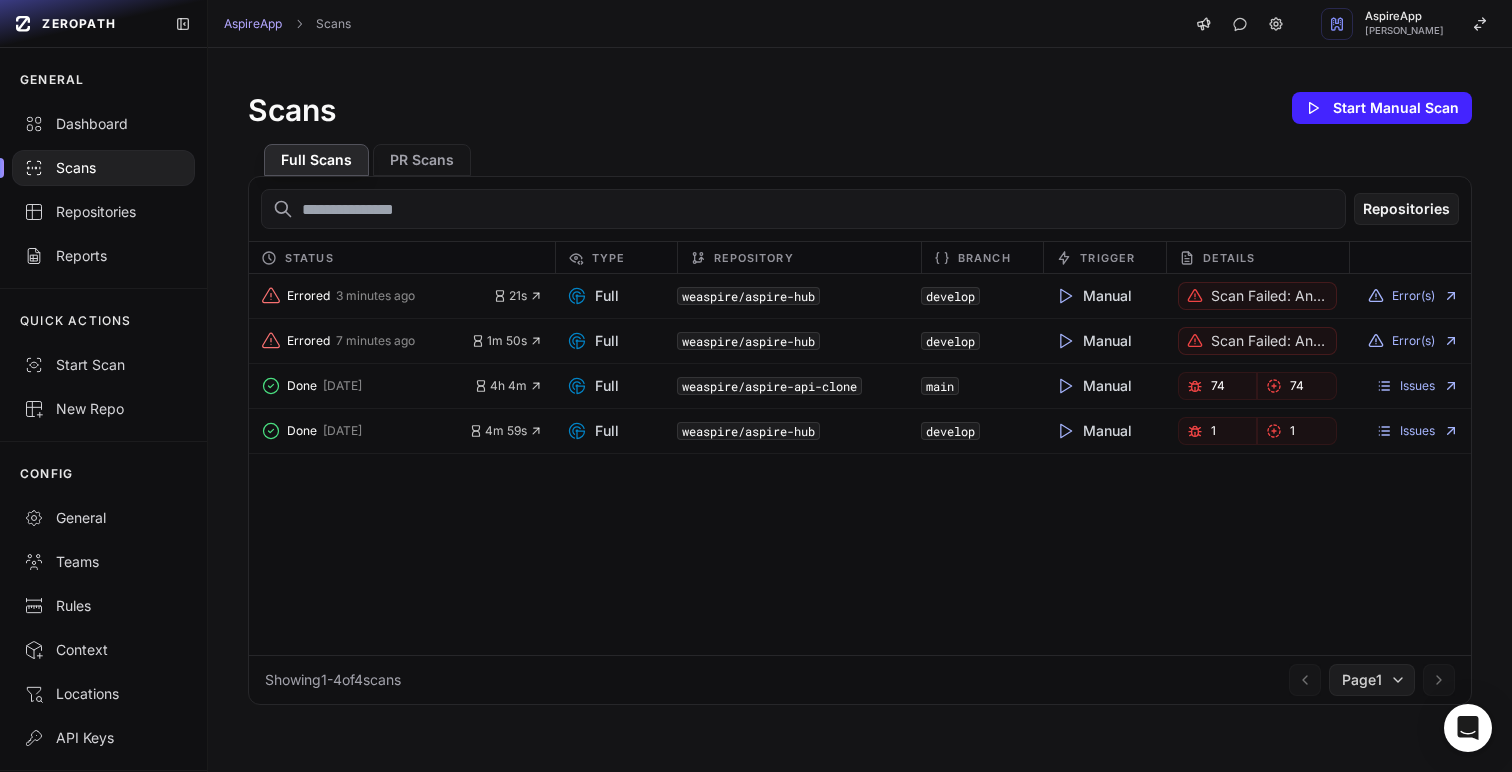 click on "Scans" at bounding box center [103, 168] 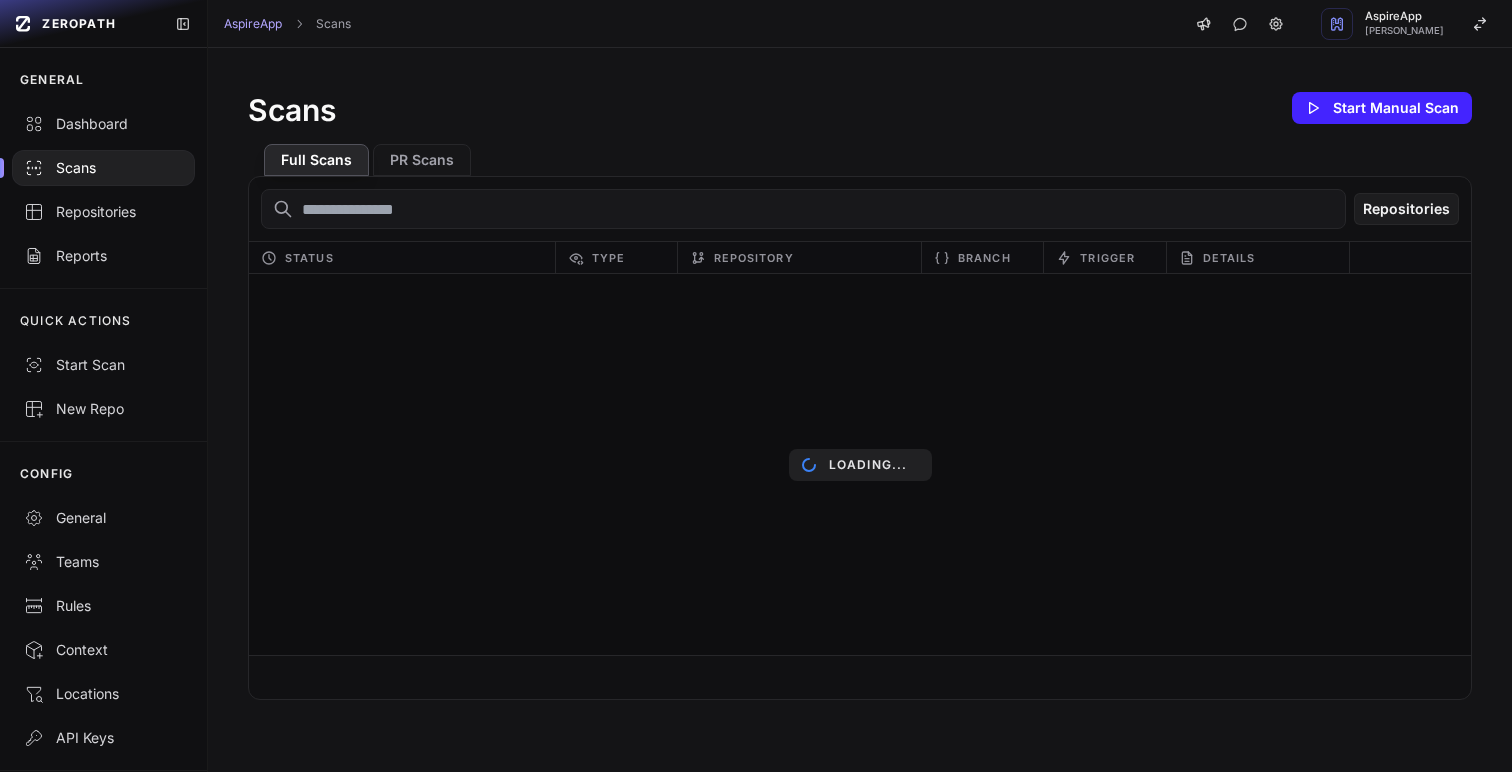 scroll, scrollTop: 0, scrollLeft: 0, axis: both 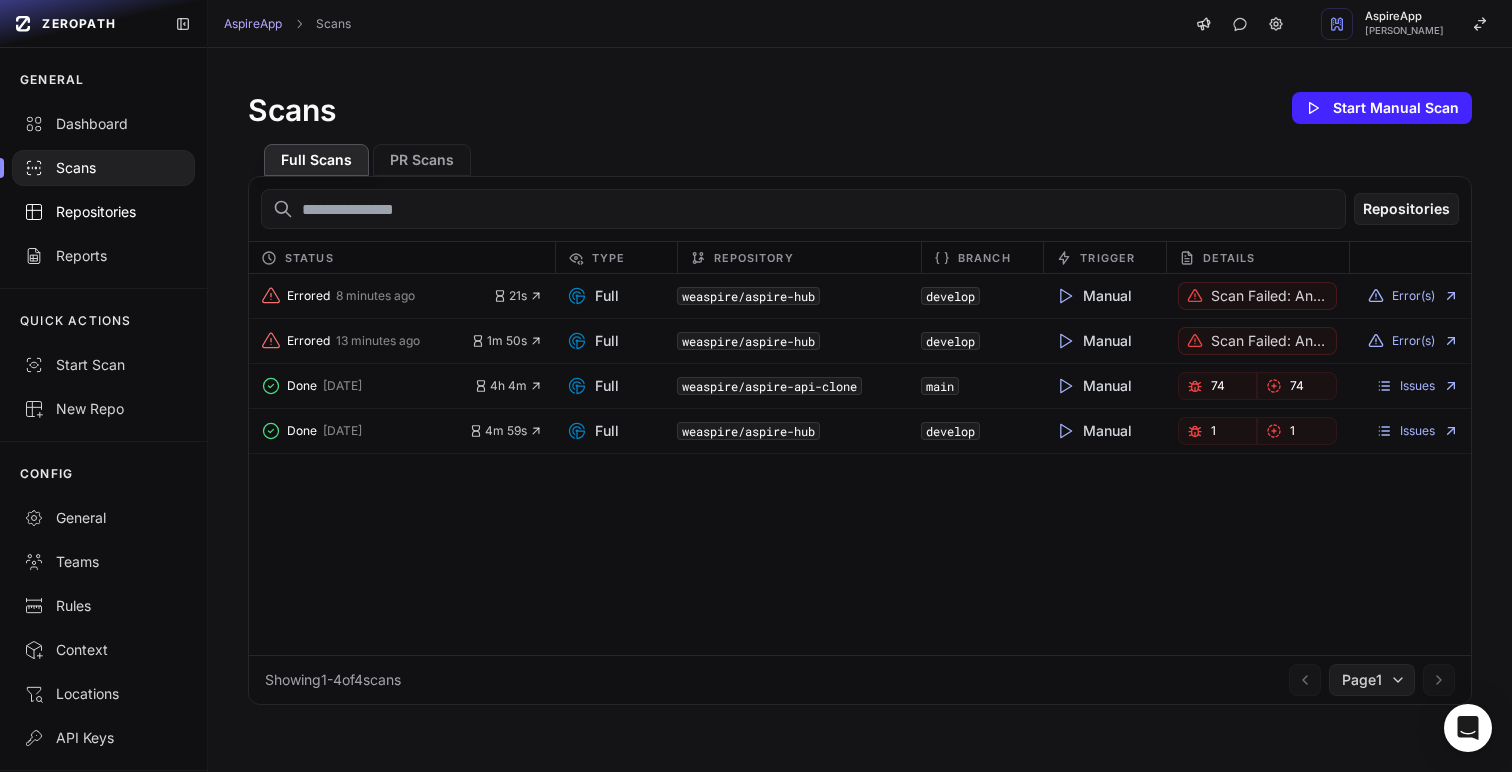 click on "Repositories" at bounding box center [103, 212] 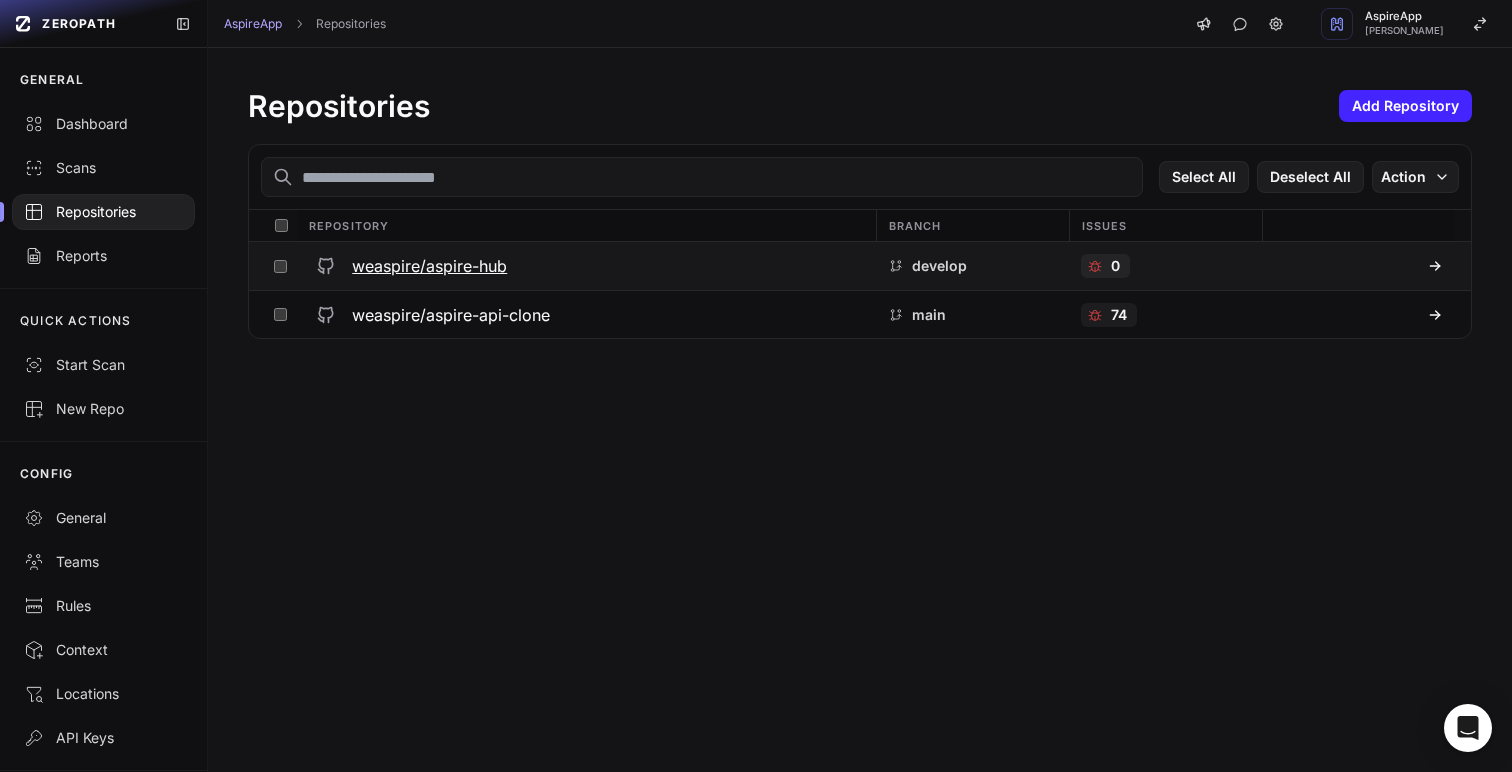 click on "weaspire/aspire-hub" at bounding box center [429, 266] 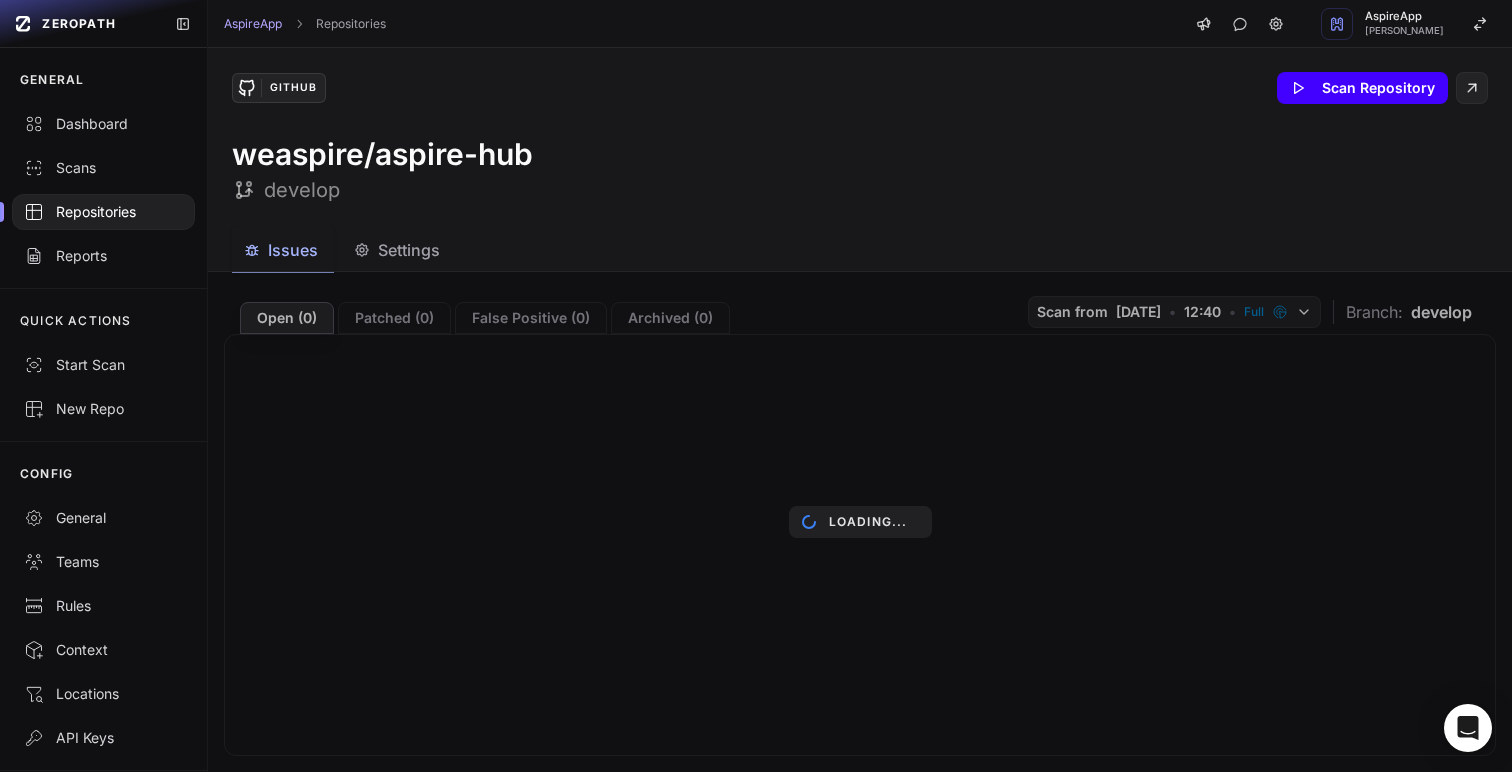 click on "Scan Repository" at bounding box center [1362, 88] 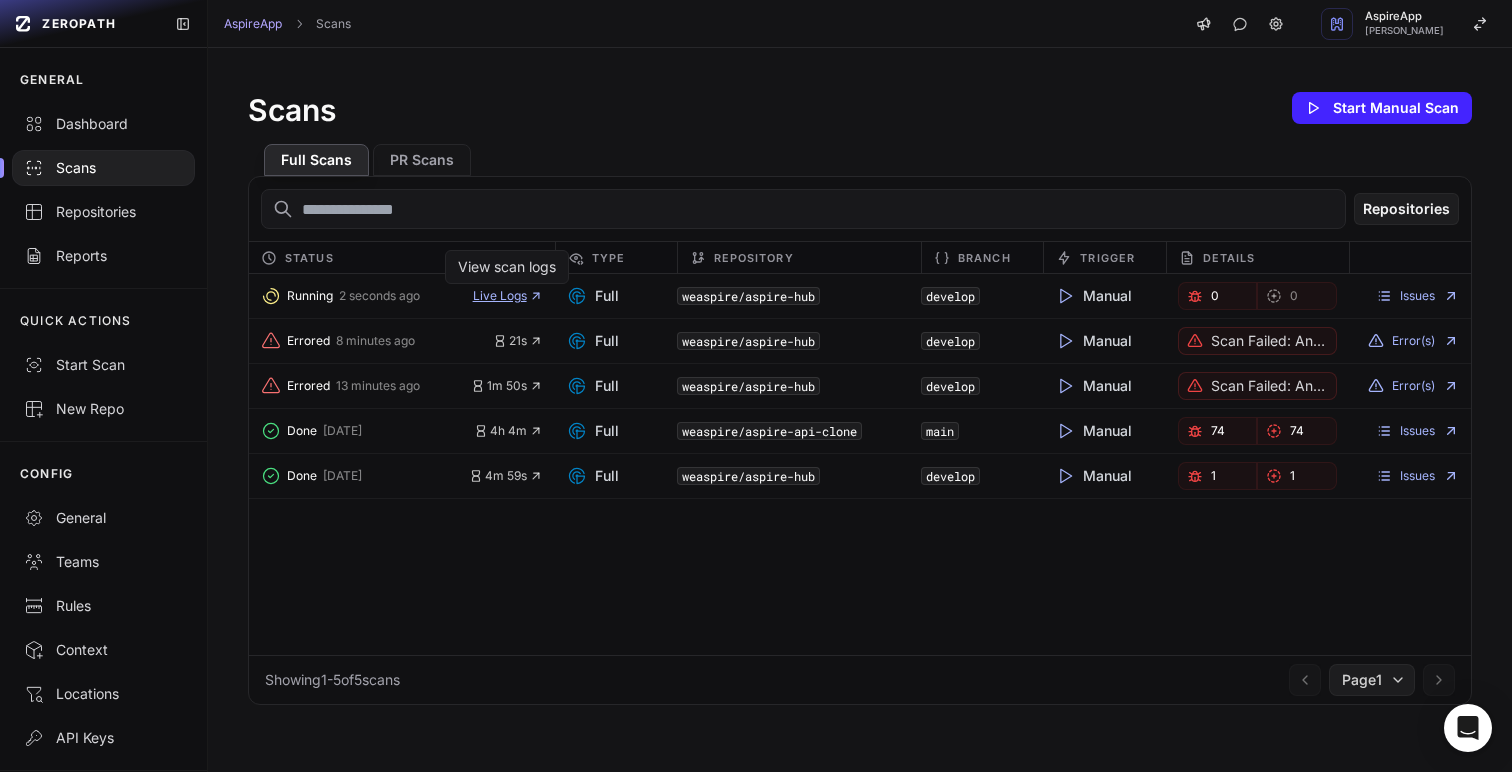 click on "Live Logs" at bounding box center (508, 296) 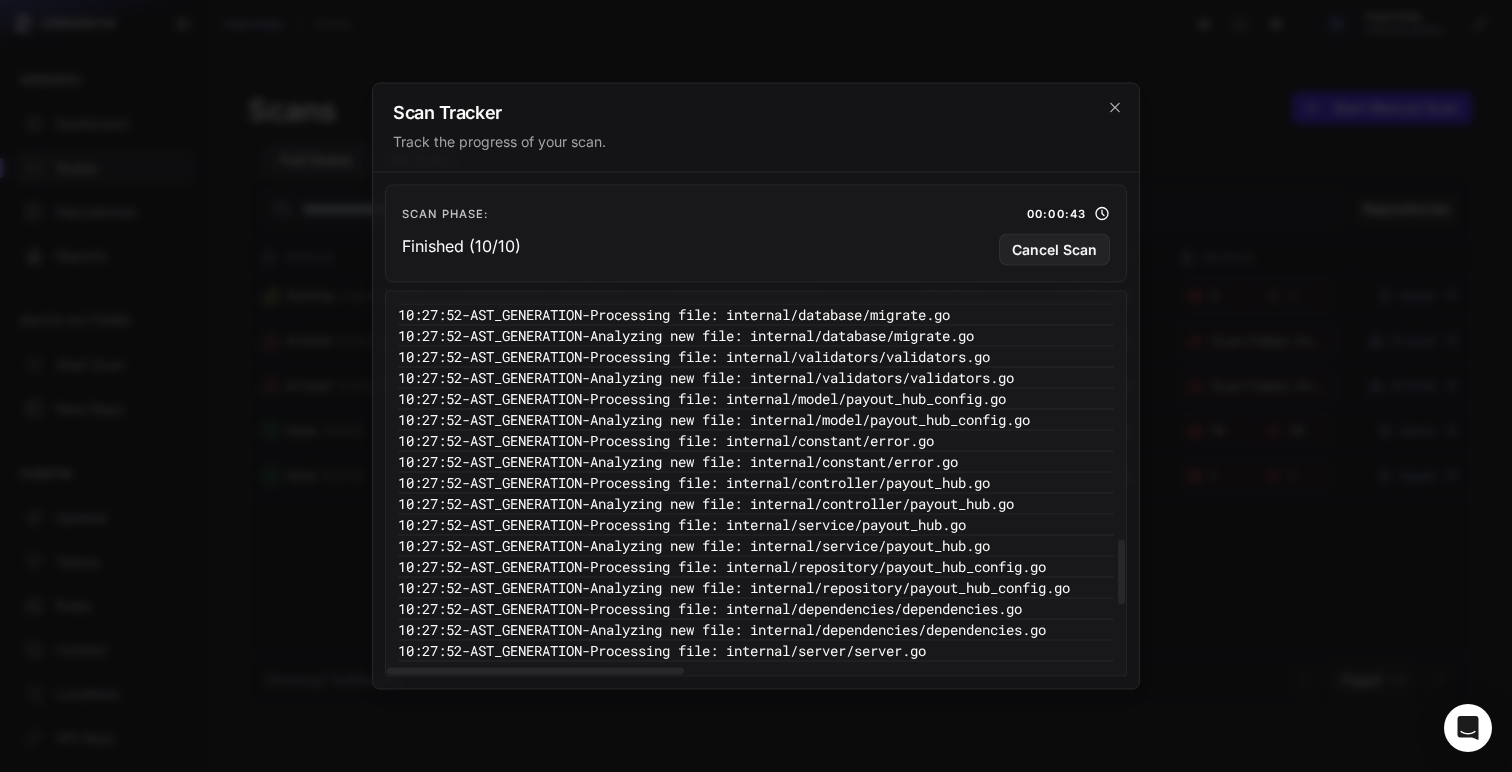 scroll, scrollTop: 1740, scrollLeft: 0, axis: vertical 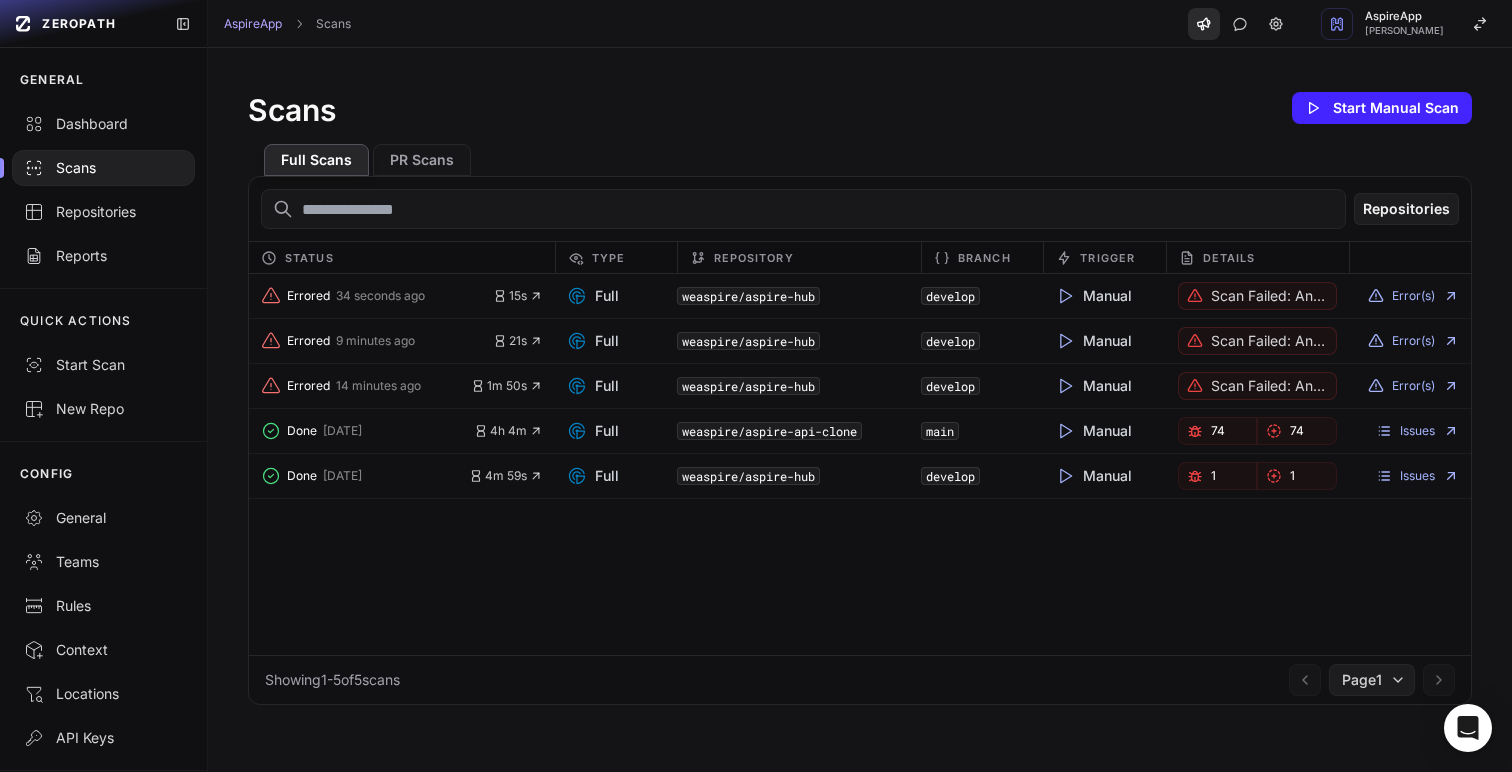 click 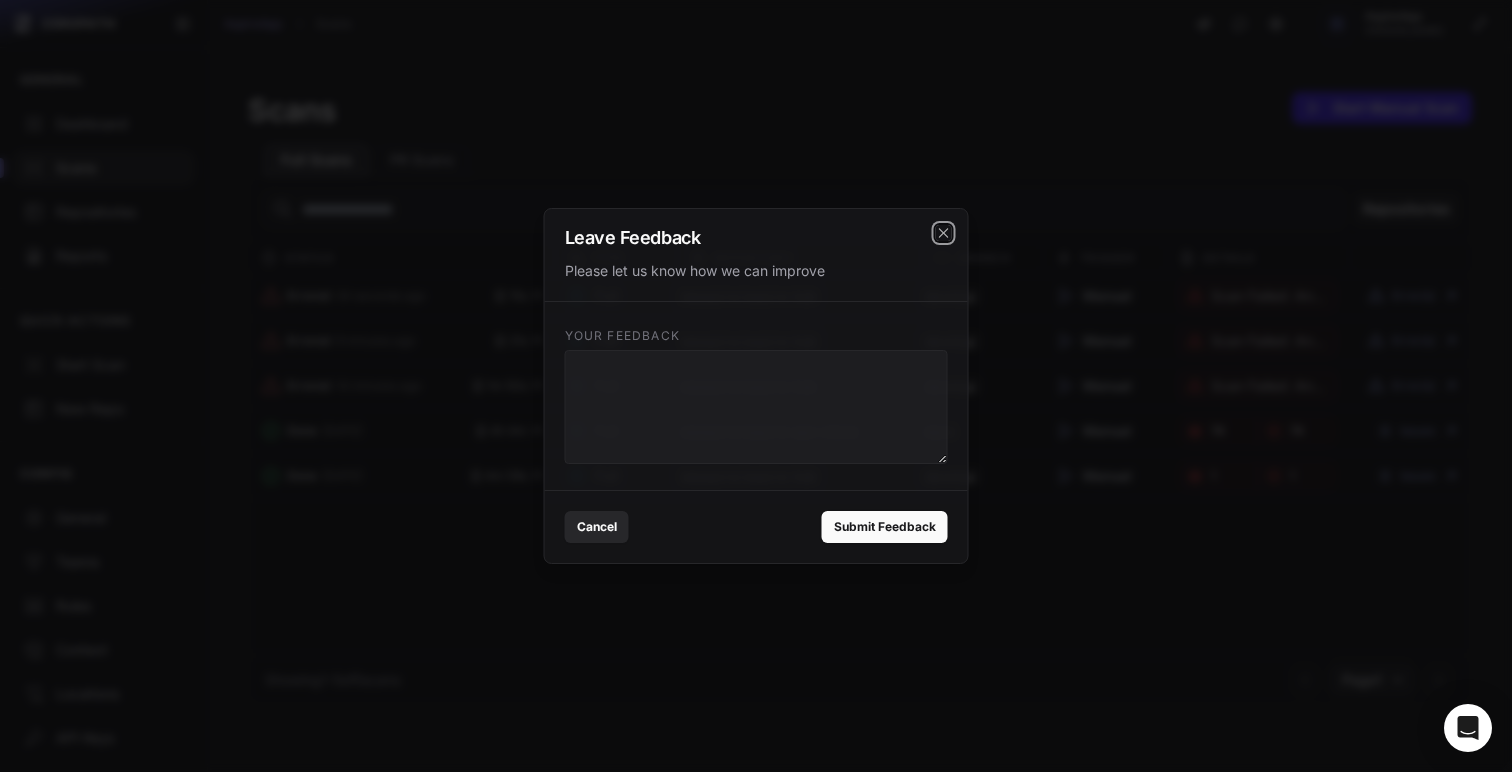 click 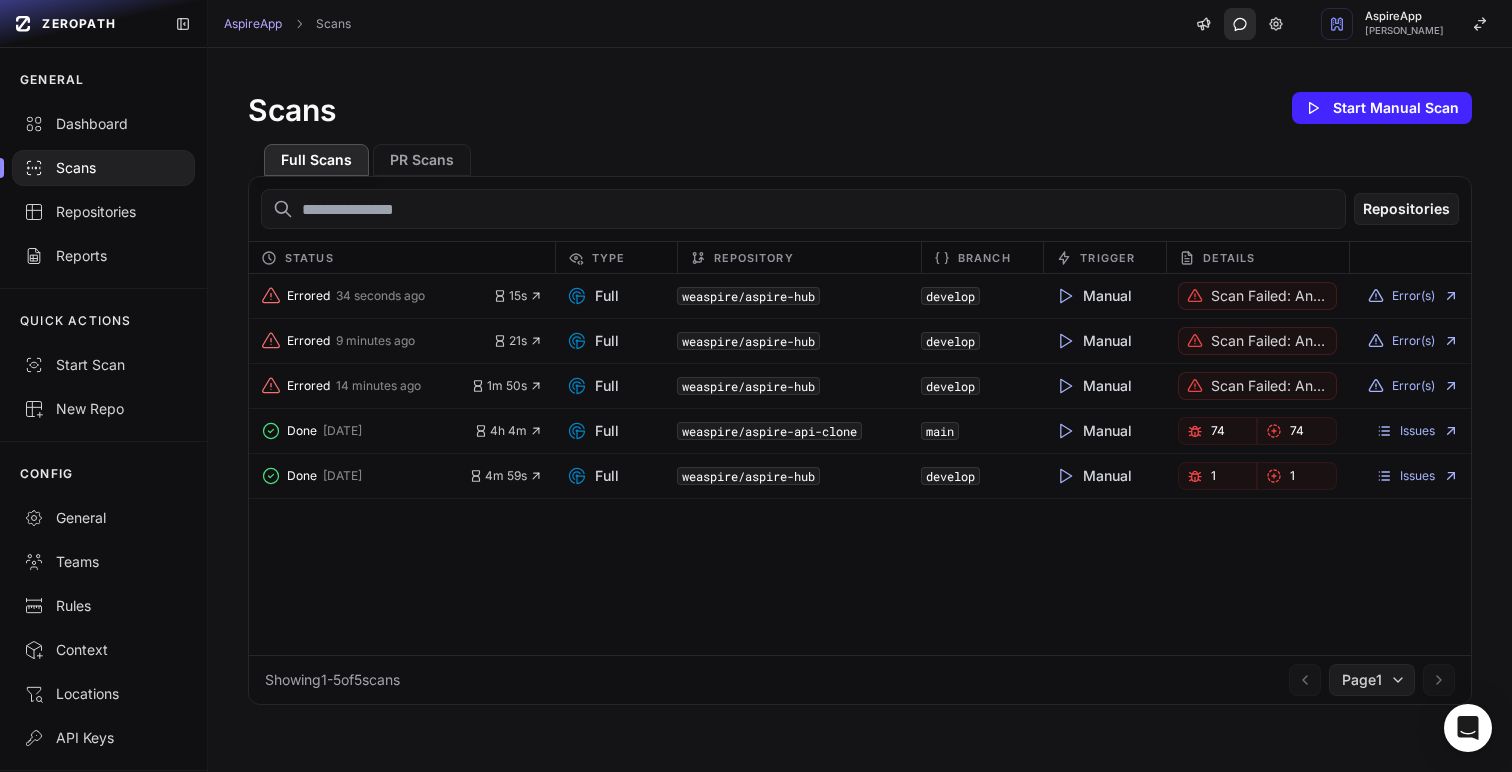 click 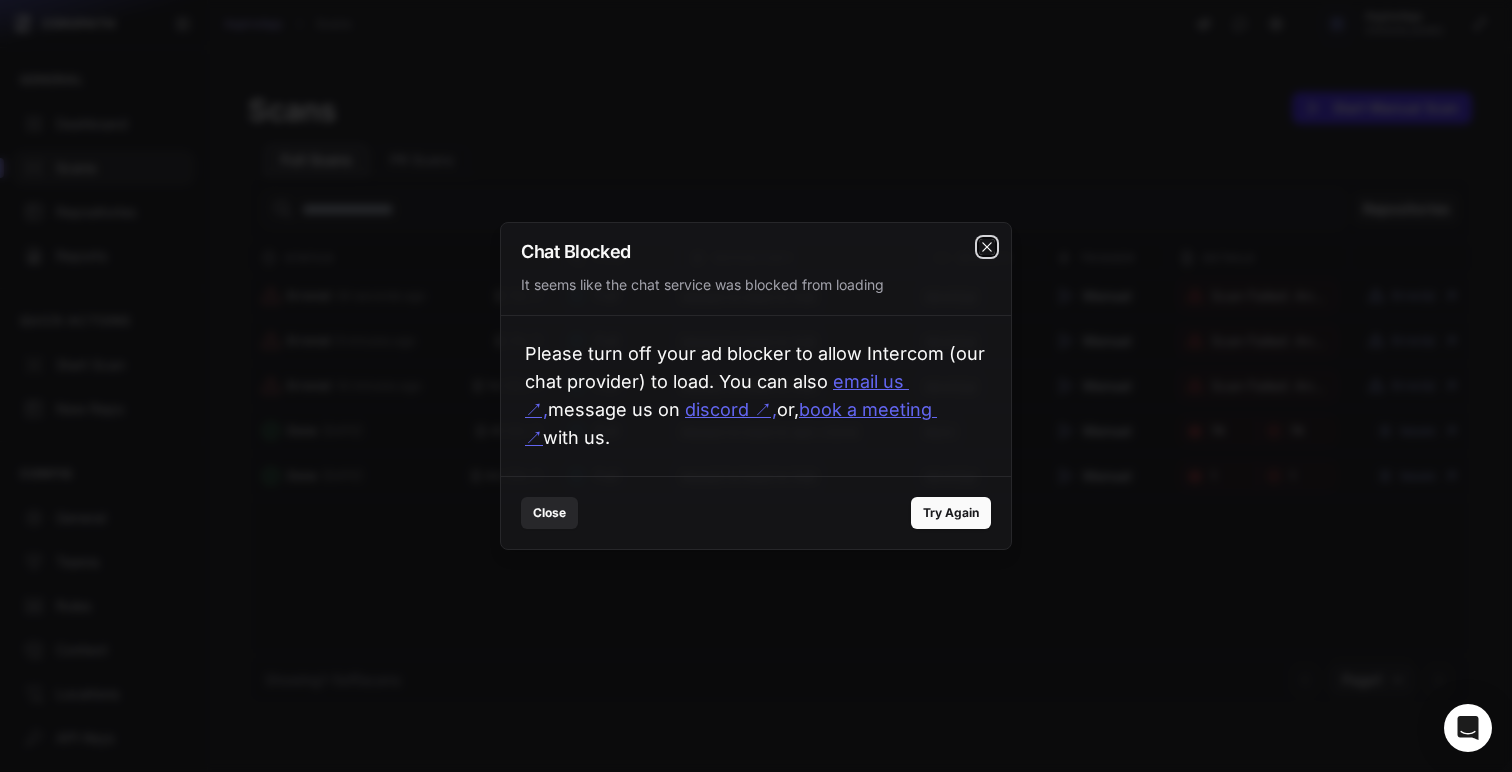 click 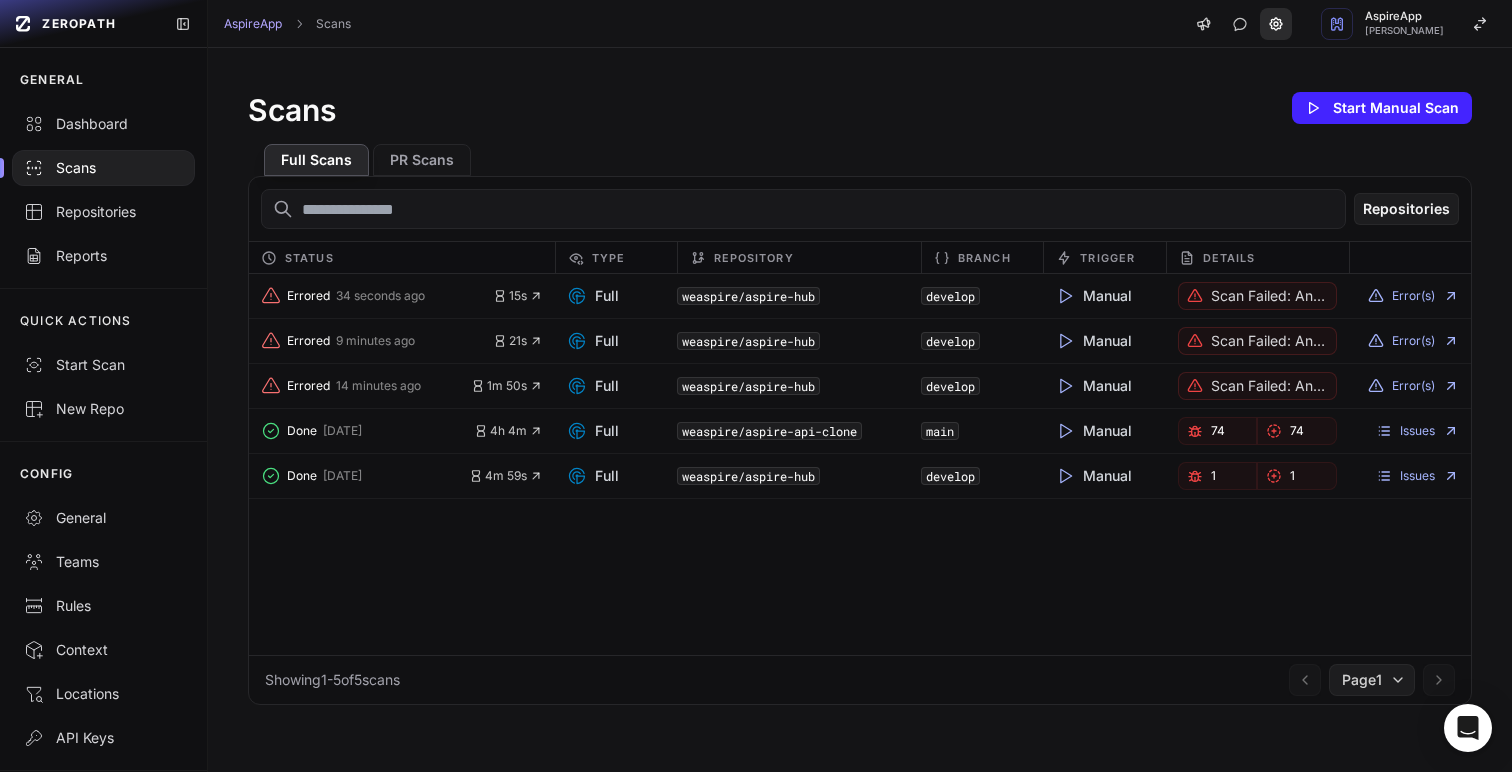 click 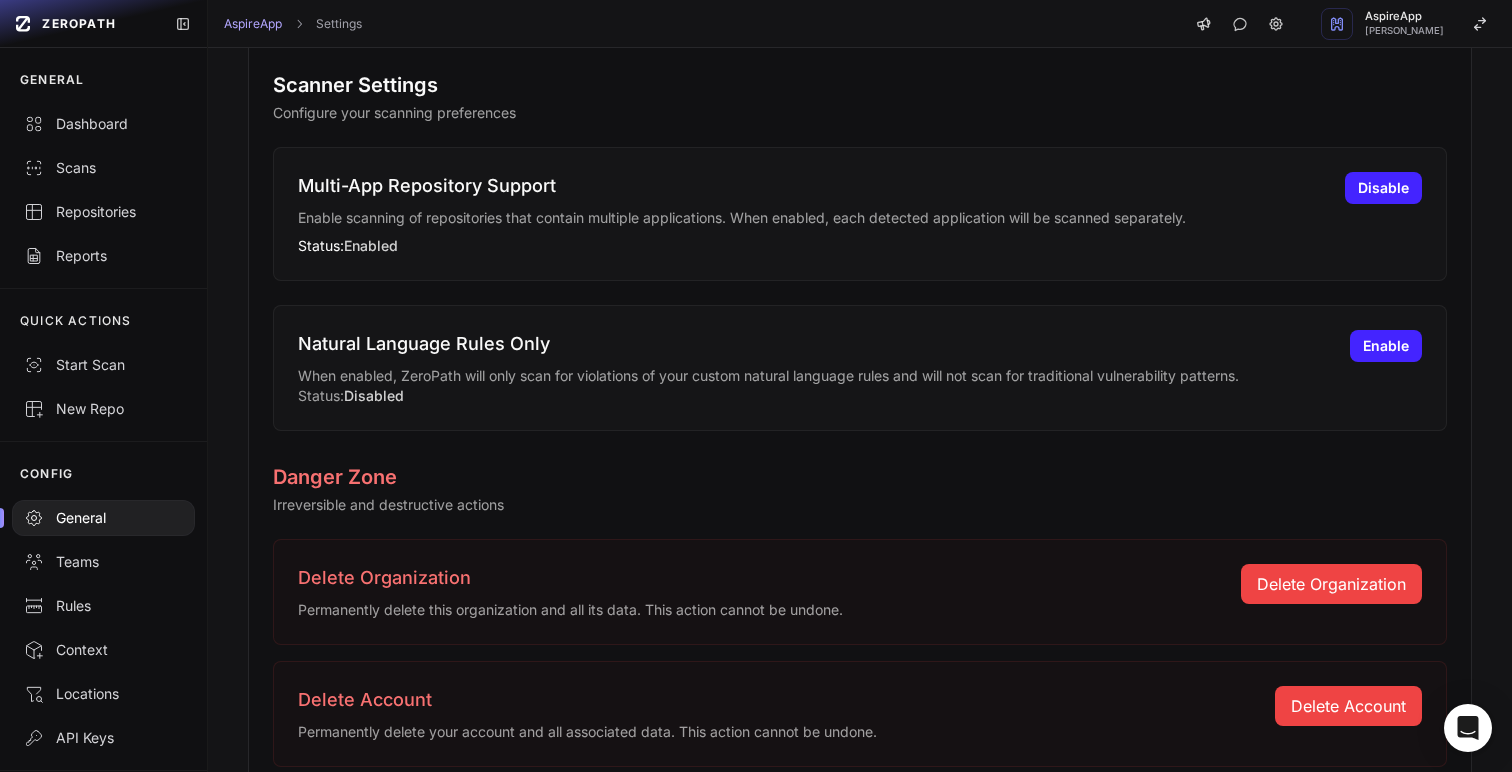 scroll, scrollTop: 0, scrollLeft: 0, axis: both 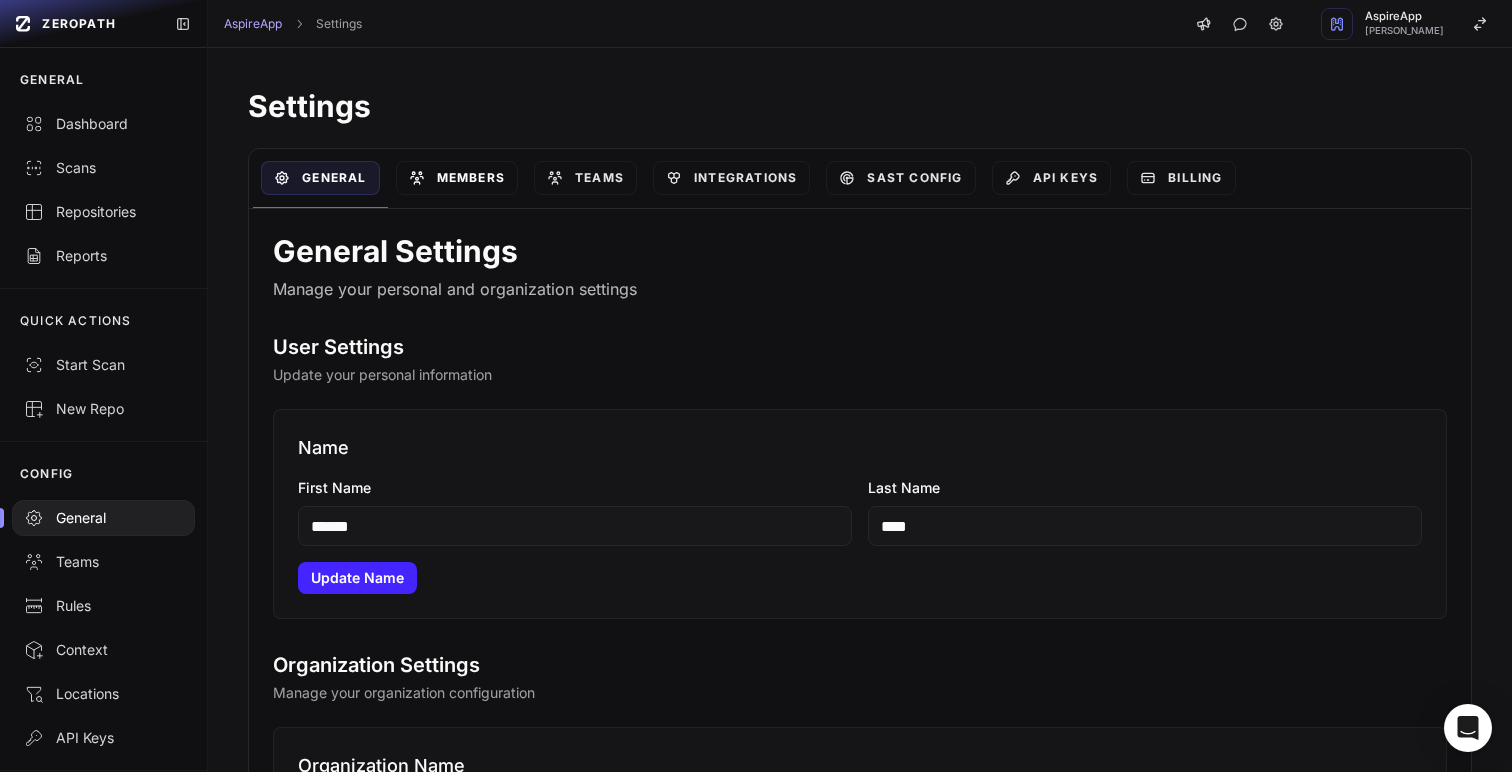 click on "Members" at bounding box center (457, 178) 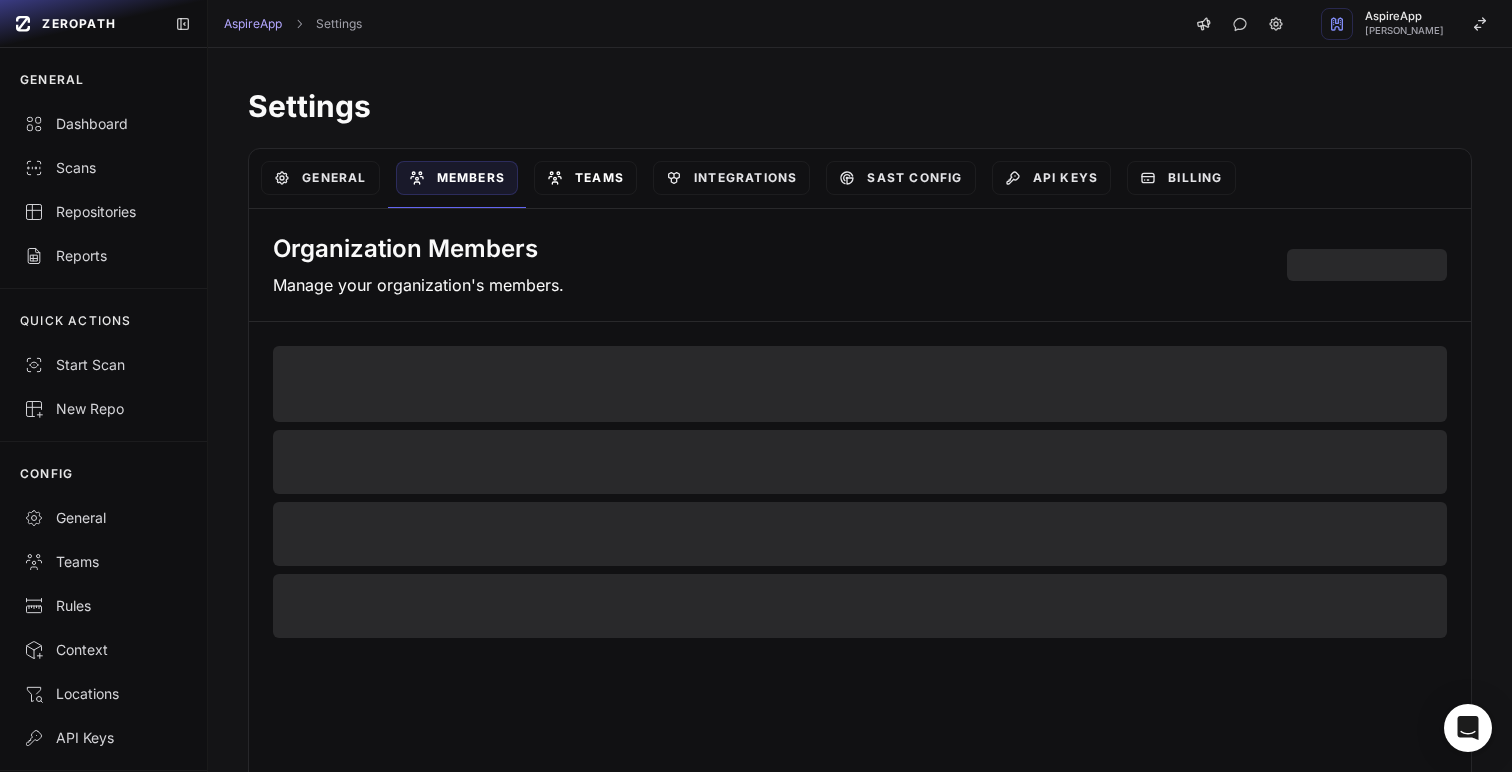 select on "*****" 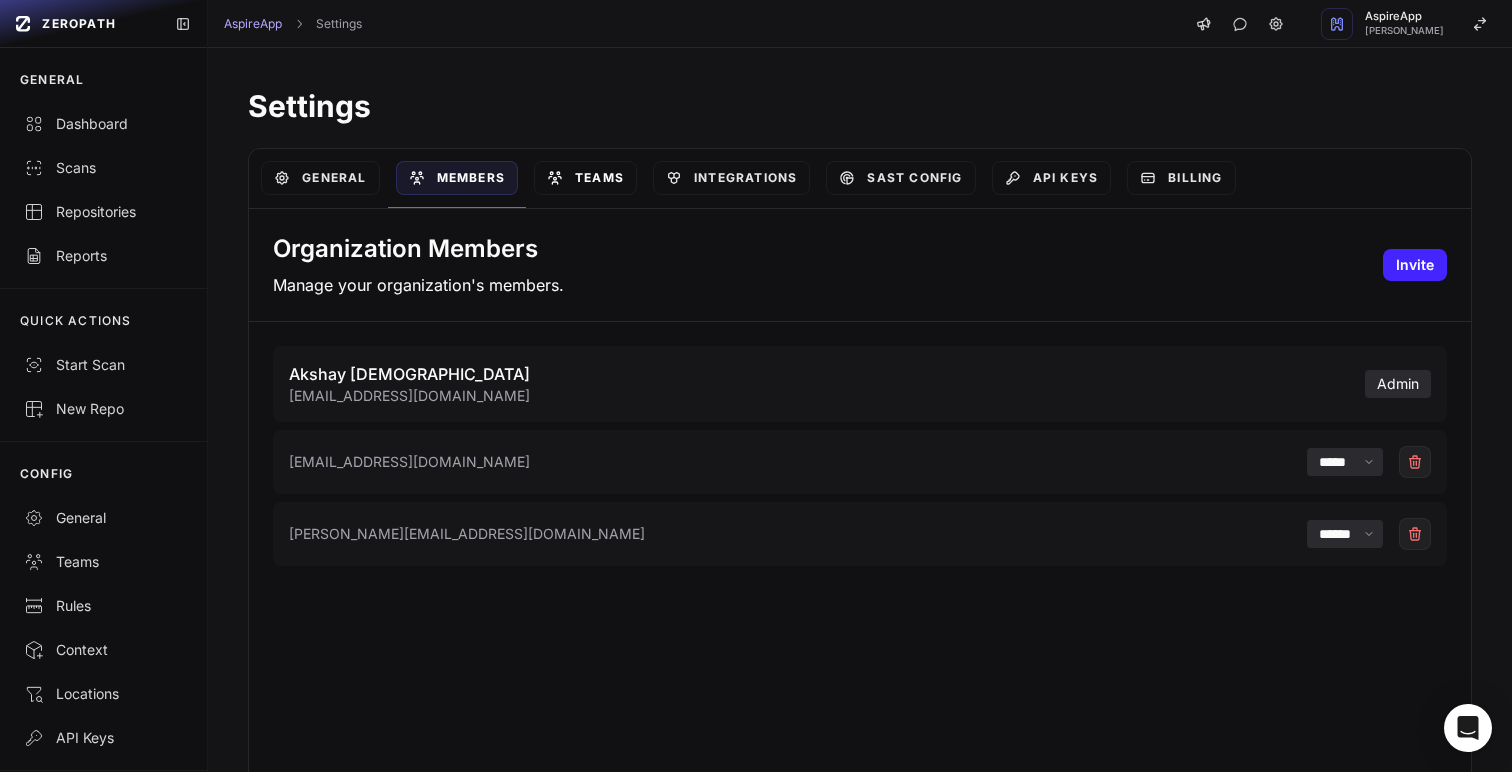 click on "Teams" at bounding box center (585, 178) 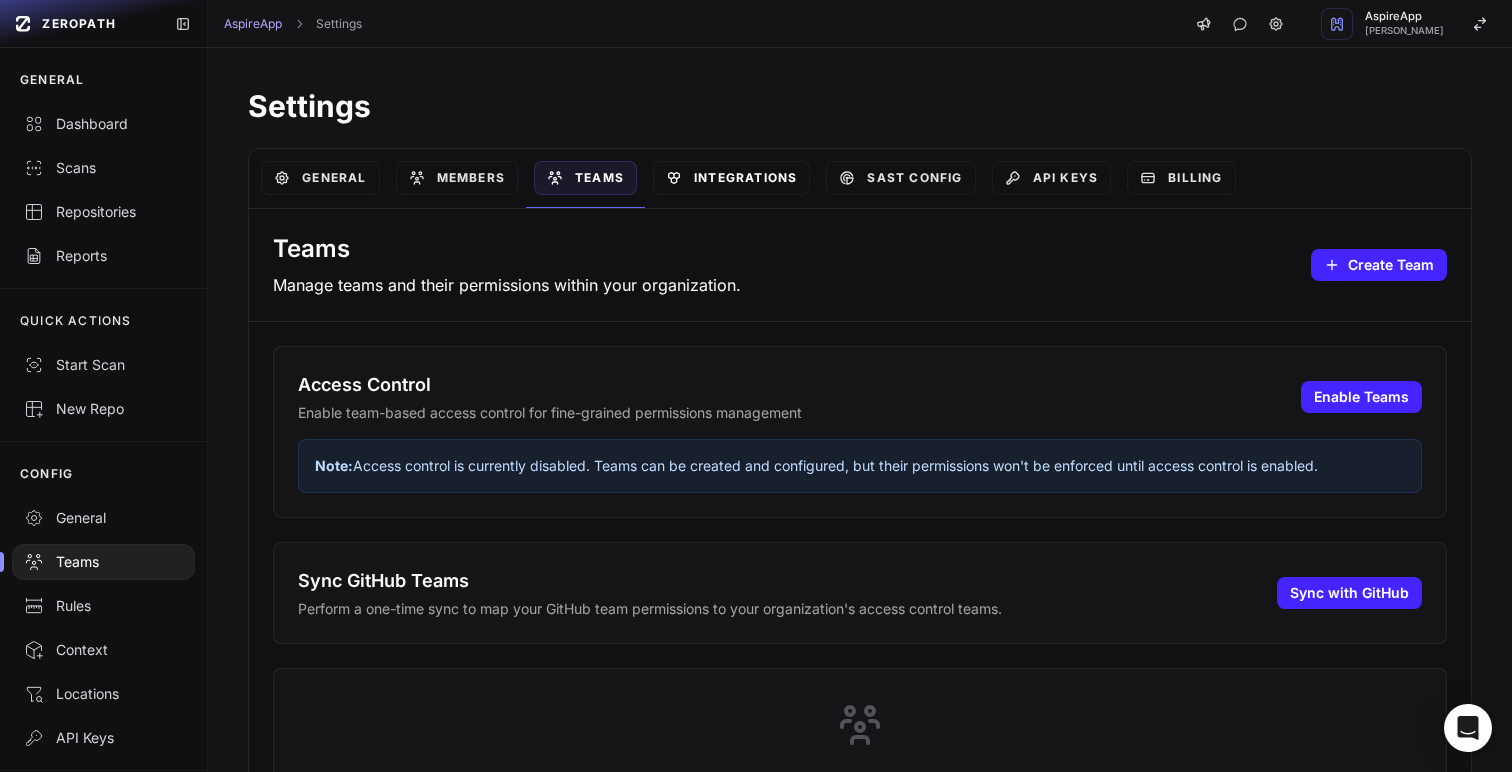 click on "Integrations" at bounding box center [731, 178] 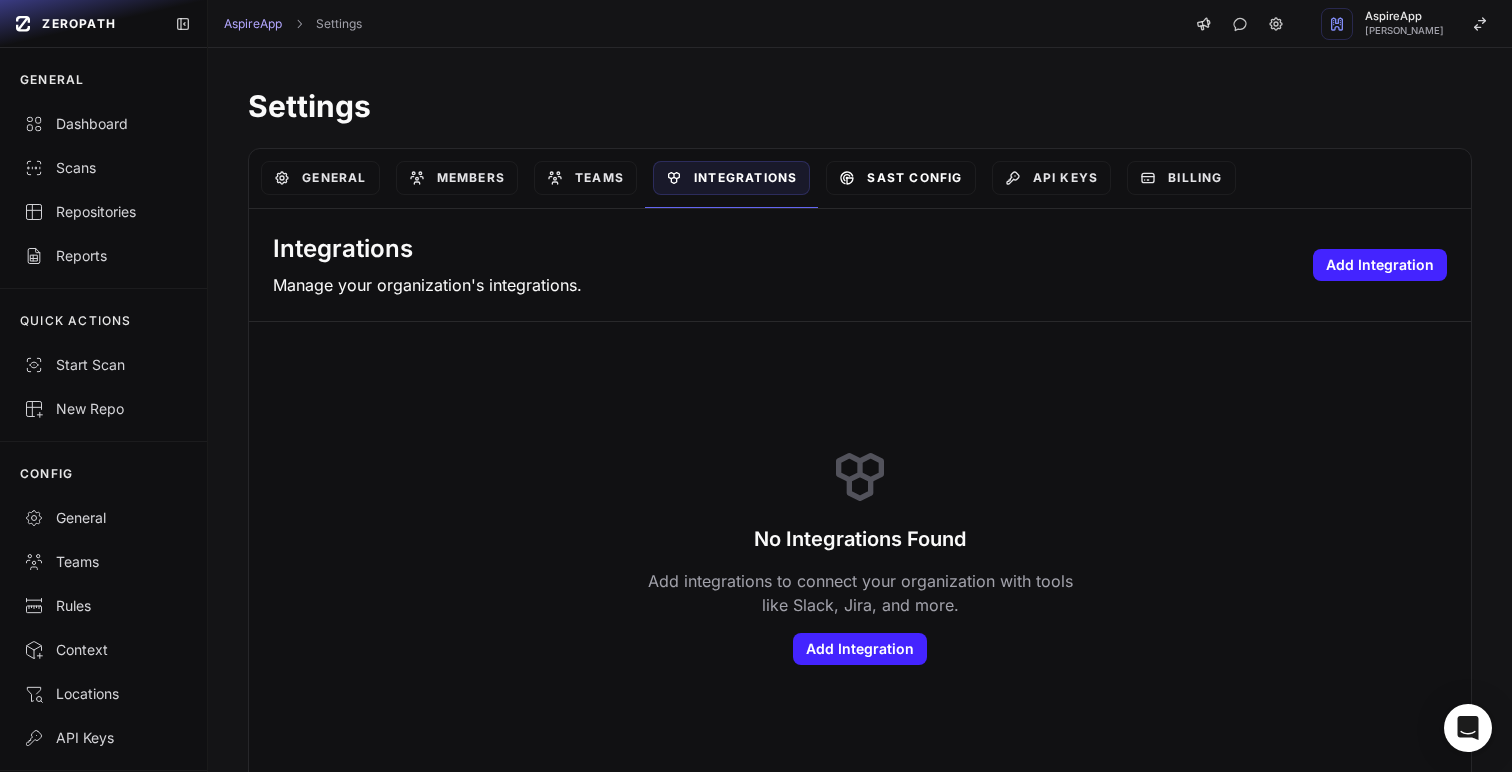 click on "SAST Config" at bounding box center [900, 178] 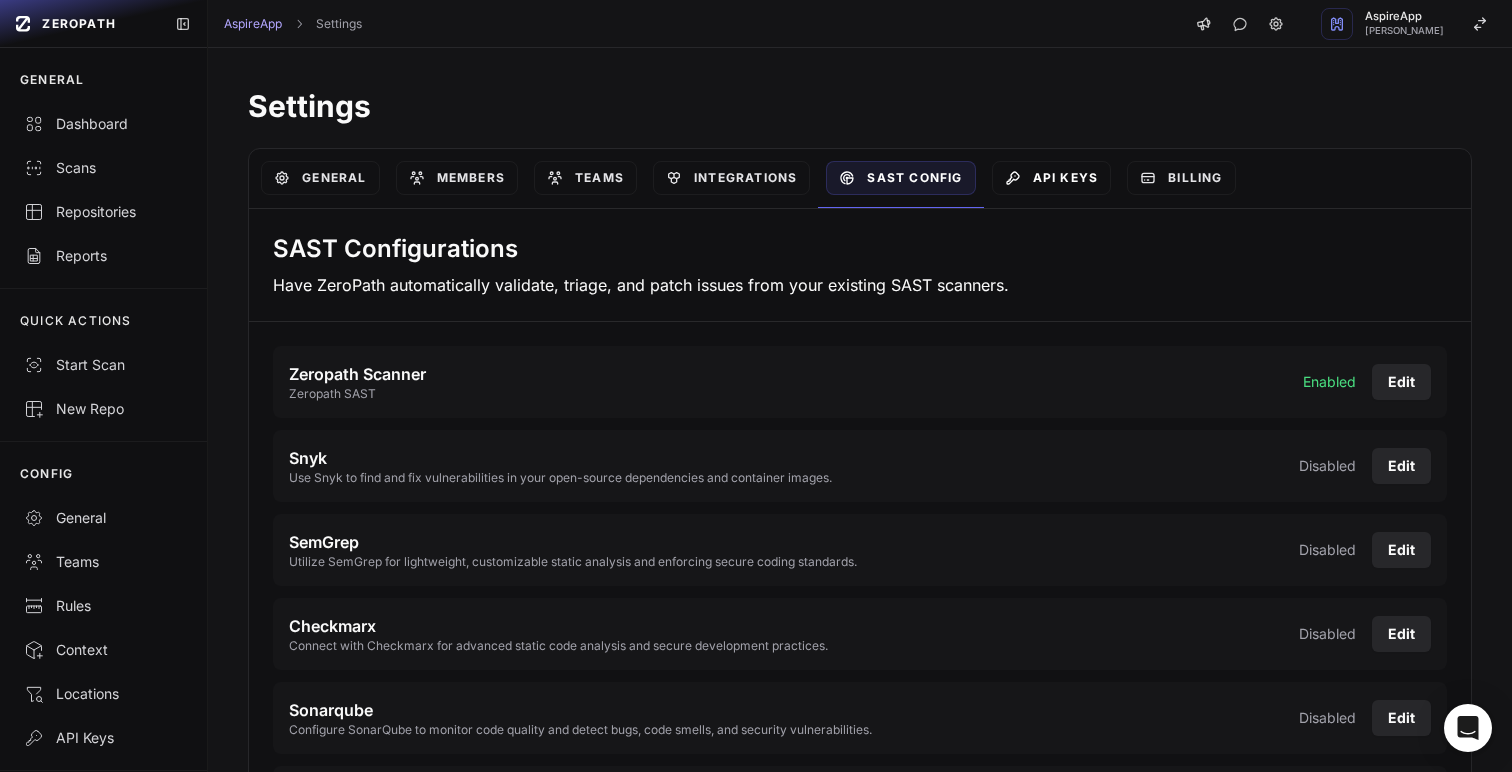 click on "API Keys" at bounding box center (1052, 178) 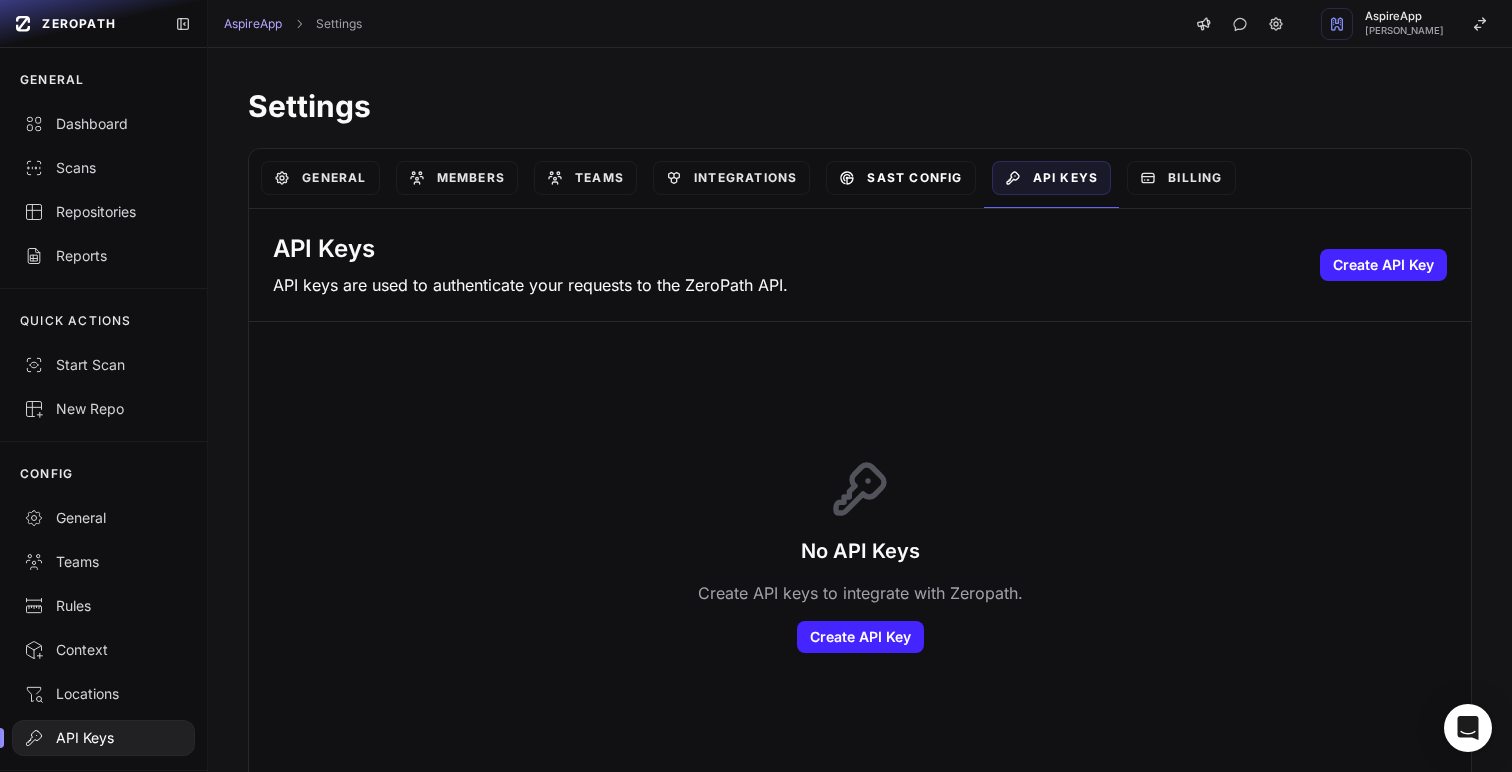 click on "SAST Config" at bounding box center (900, 178) 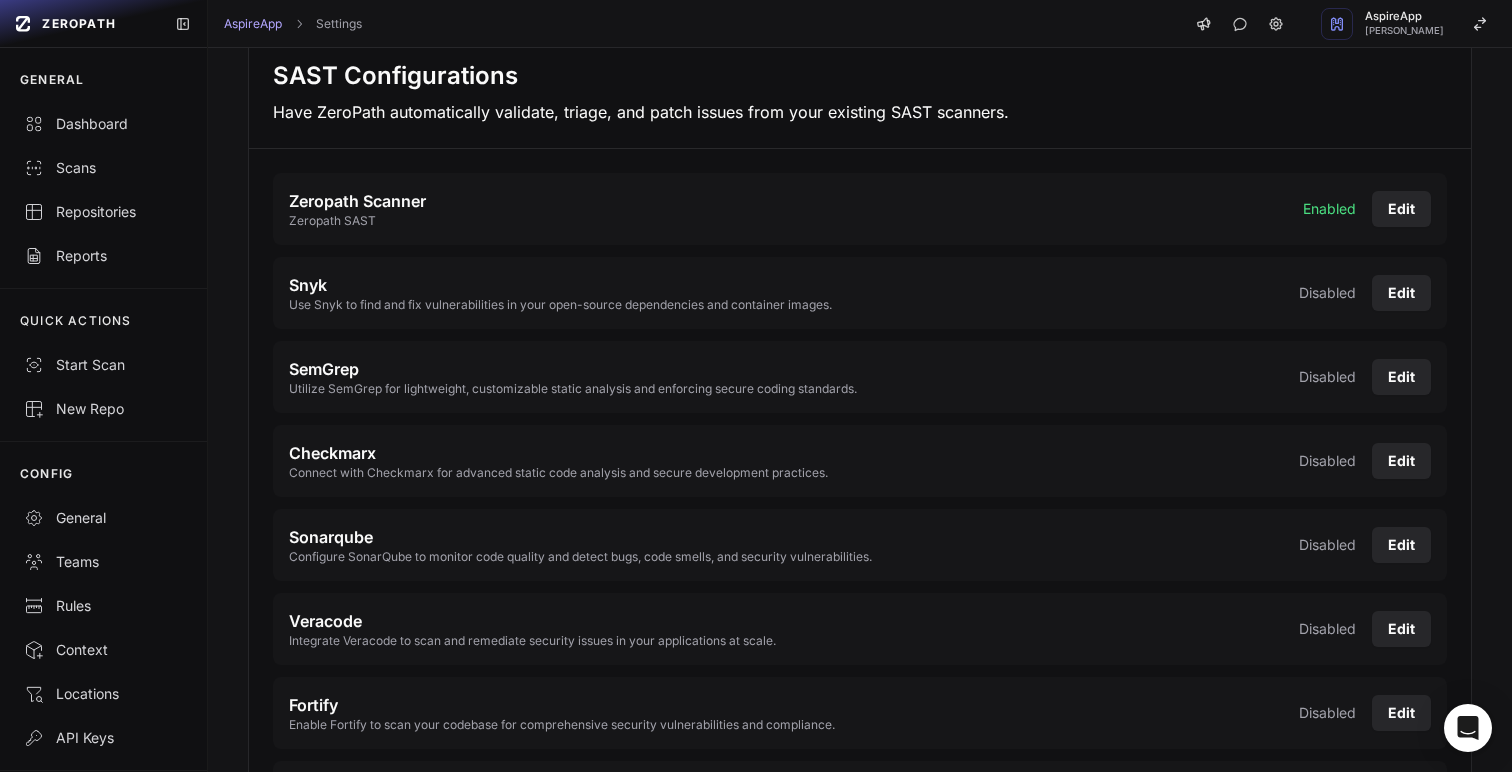 scroll, scrollTop: 0, scrollLeft: 0, axis: both 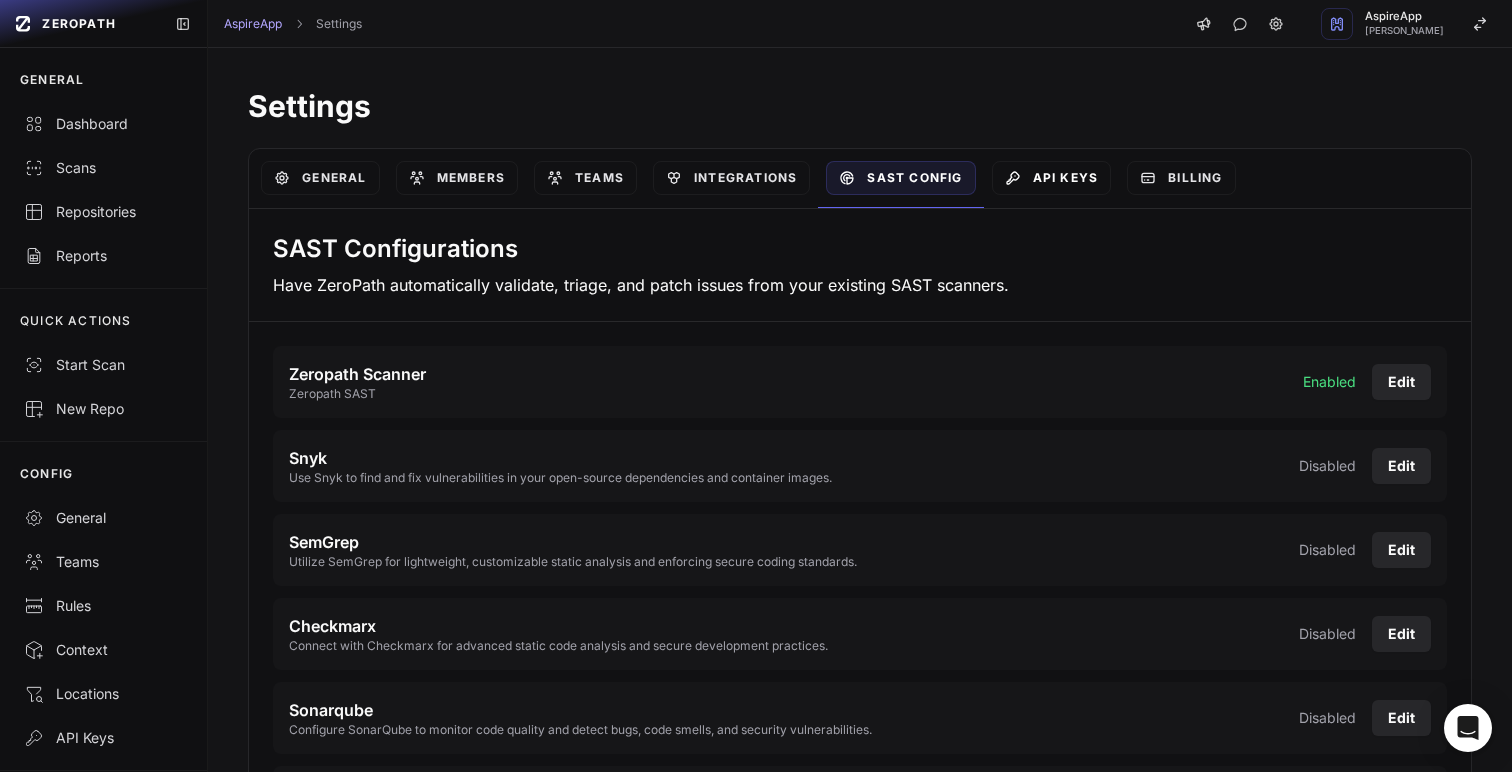 click on "API Keys" at bounding box center (1052, 178) 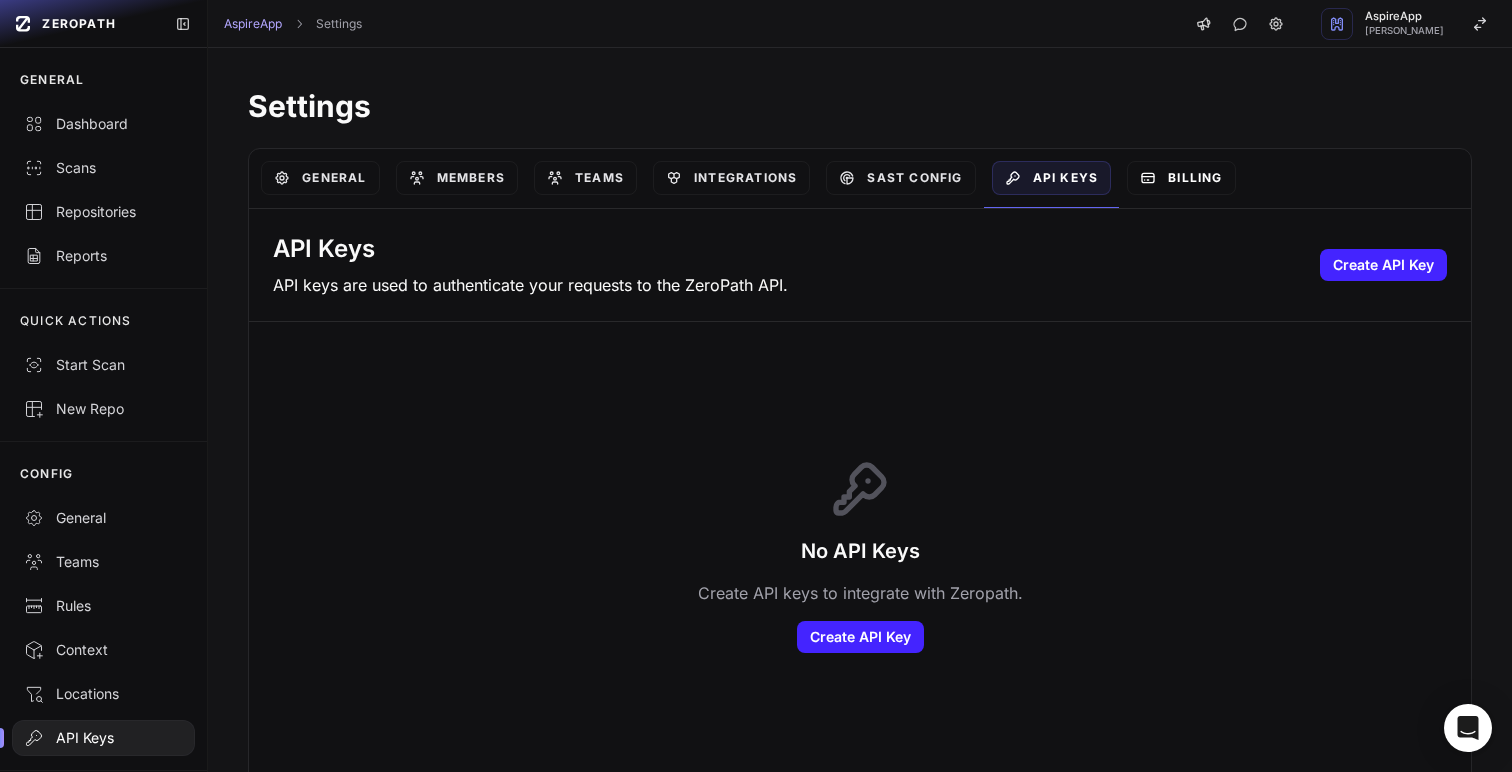 click on "Billing" at bounding box center (1181, 178) 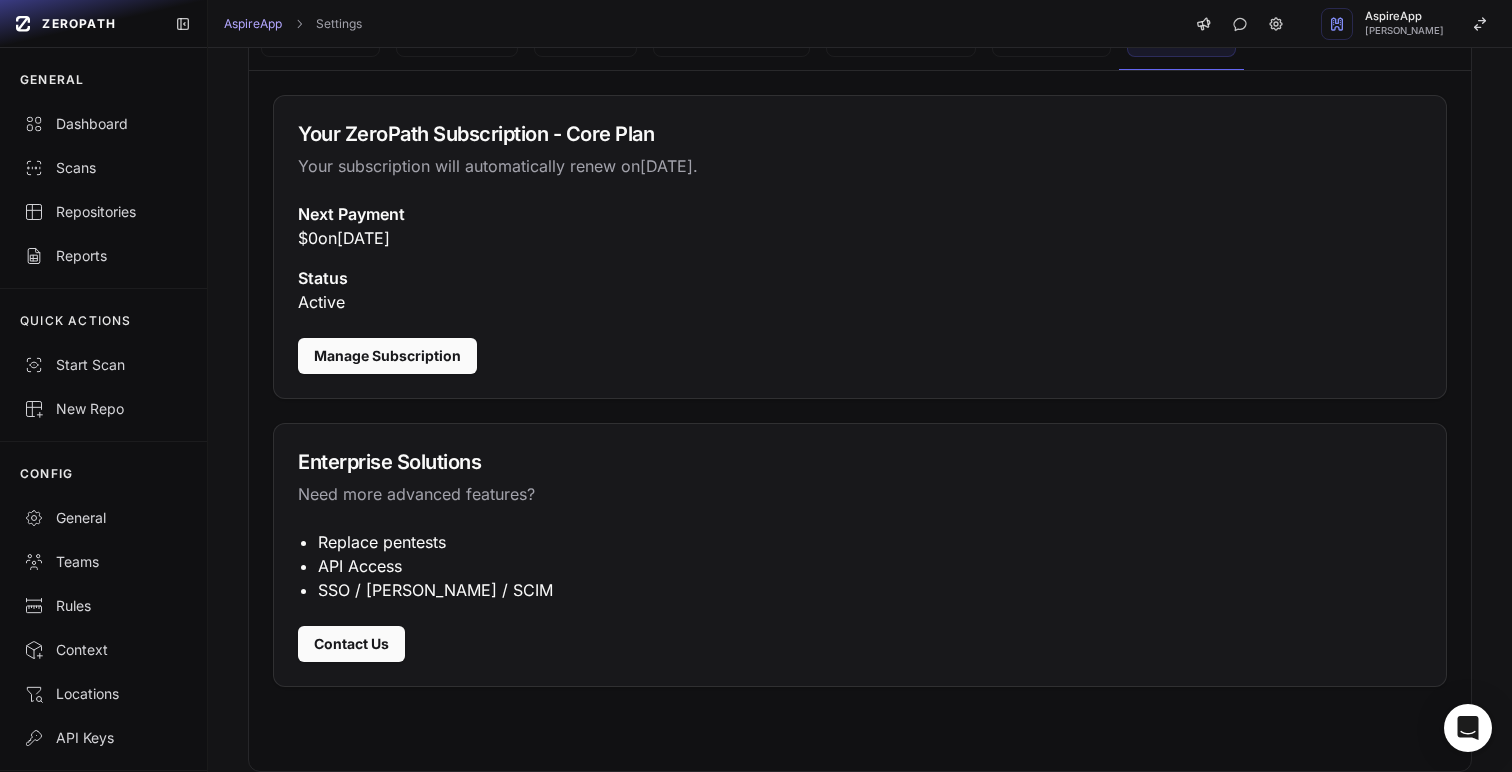 scroll, scrollTop: 0, scrollLeft: 0, axis: both 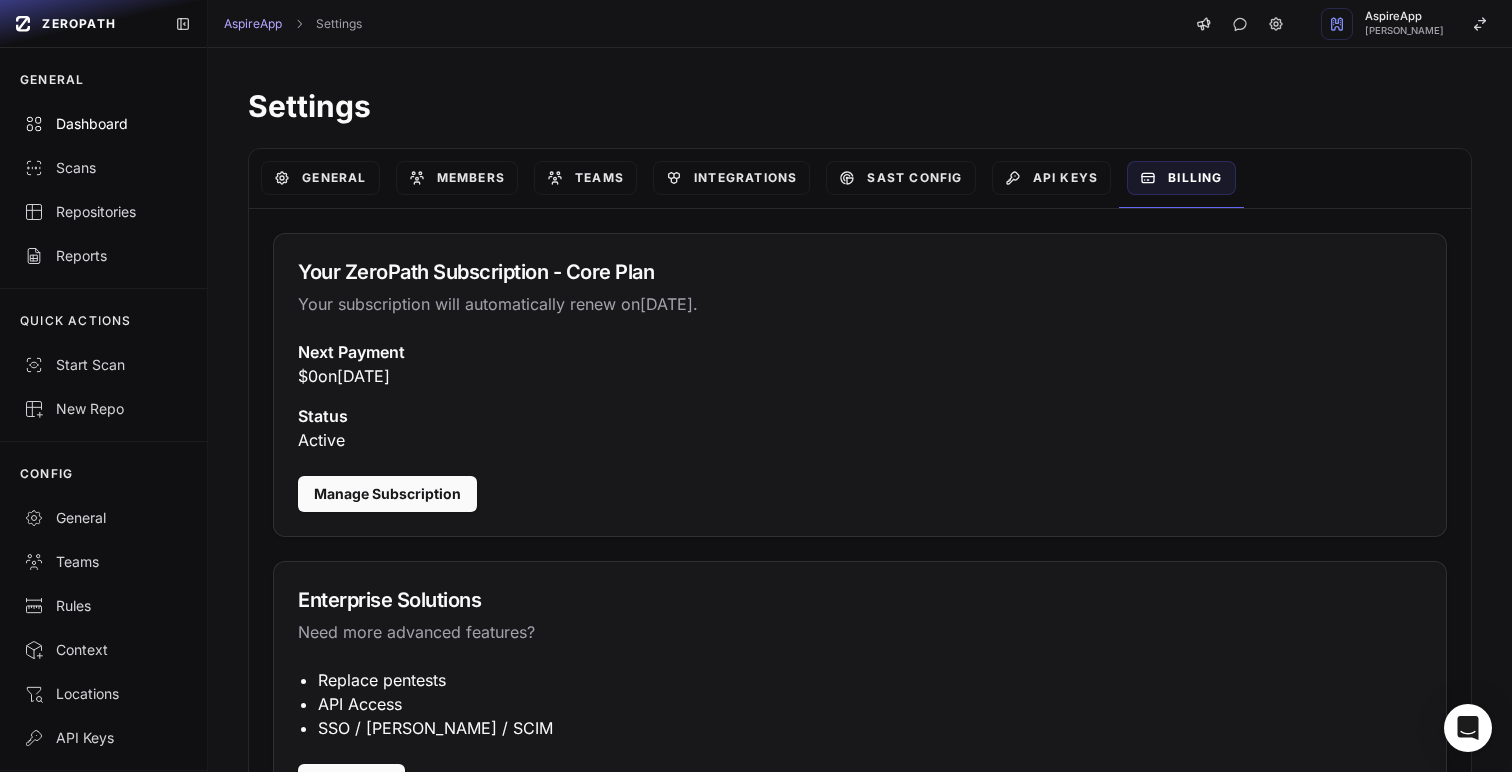 click on "Dashboard" at bounding box center (103, 124) 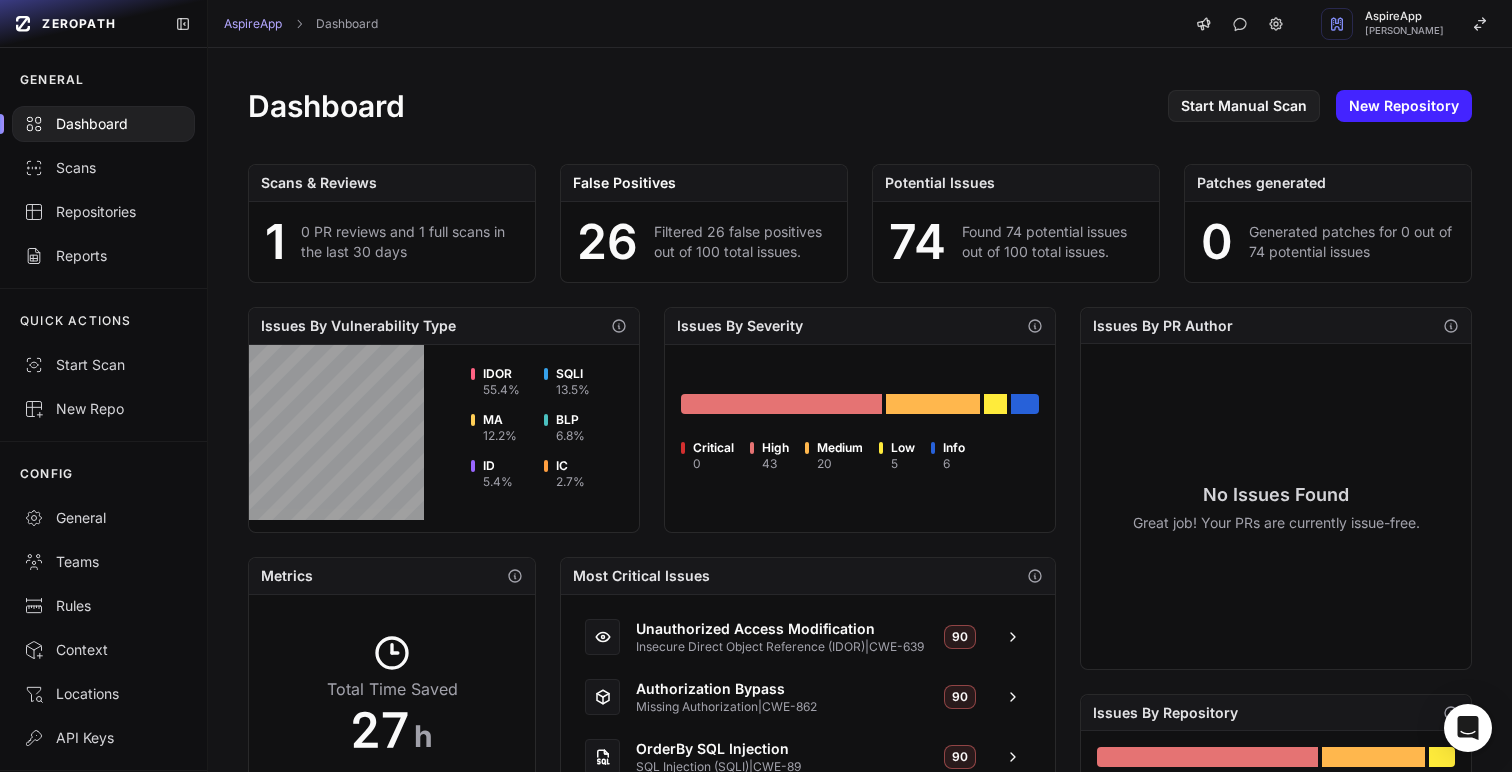 click on "26   Filtered 26 false positives out of 100 total issues." at bounding box center (704, 242) 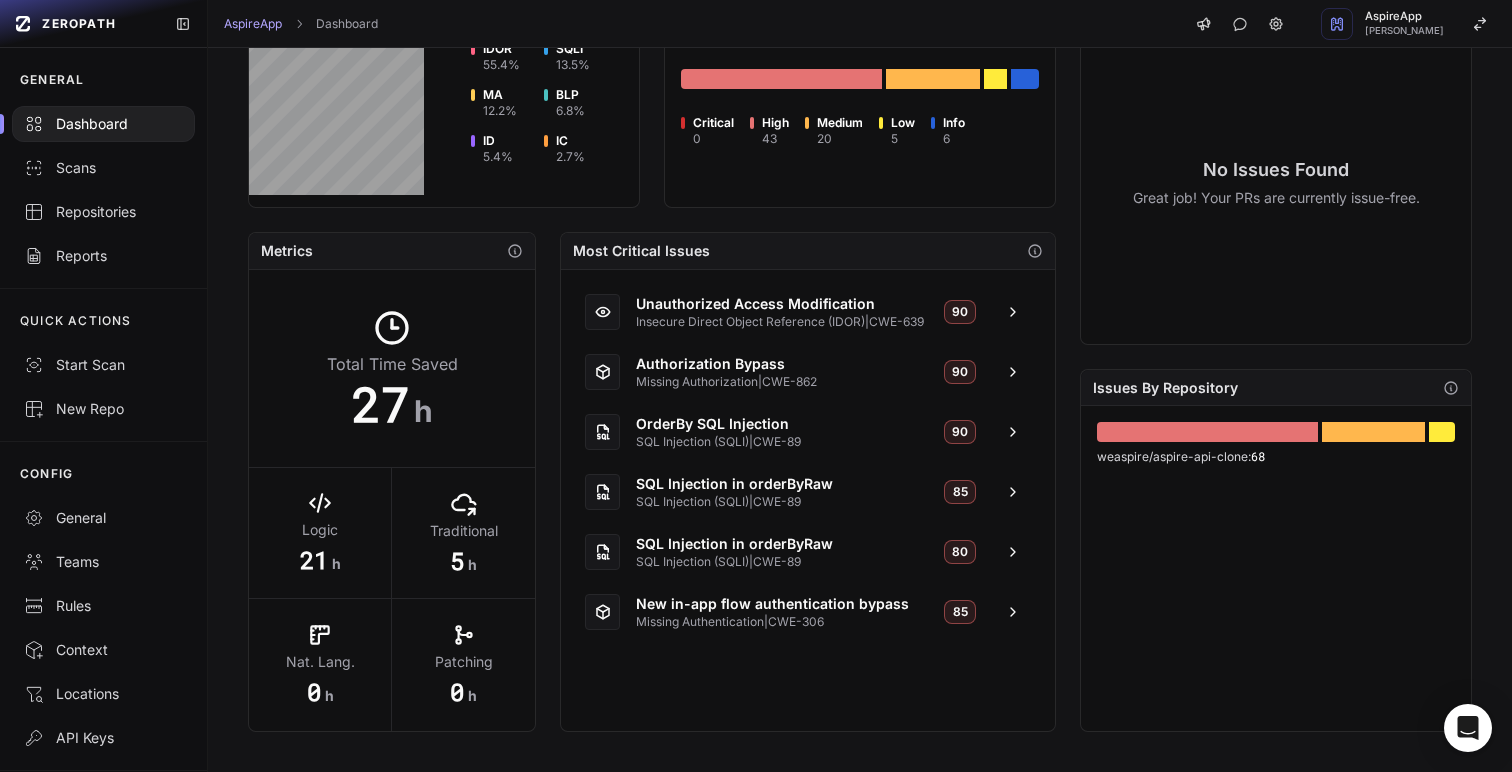 scroll, scrollTop: 0, scrollLeft: 0, axis: both 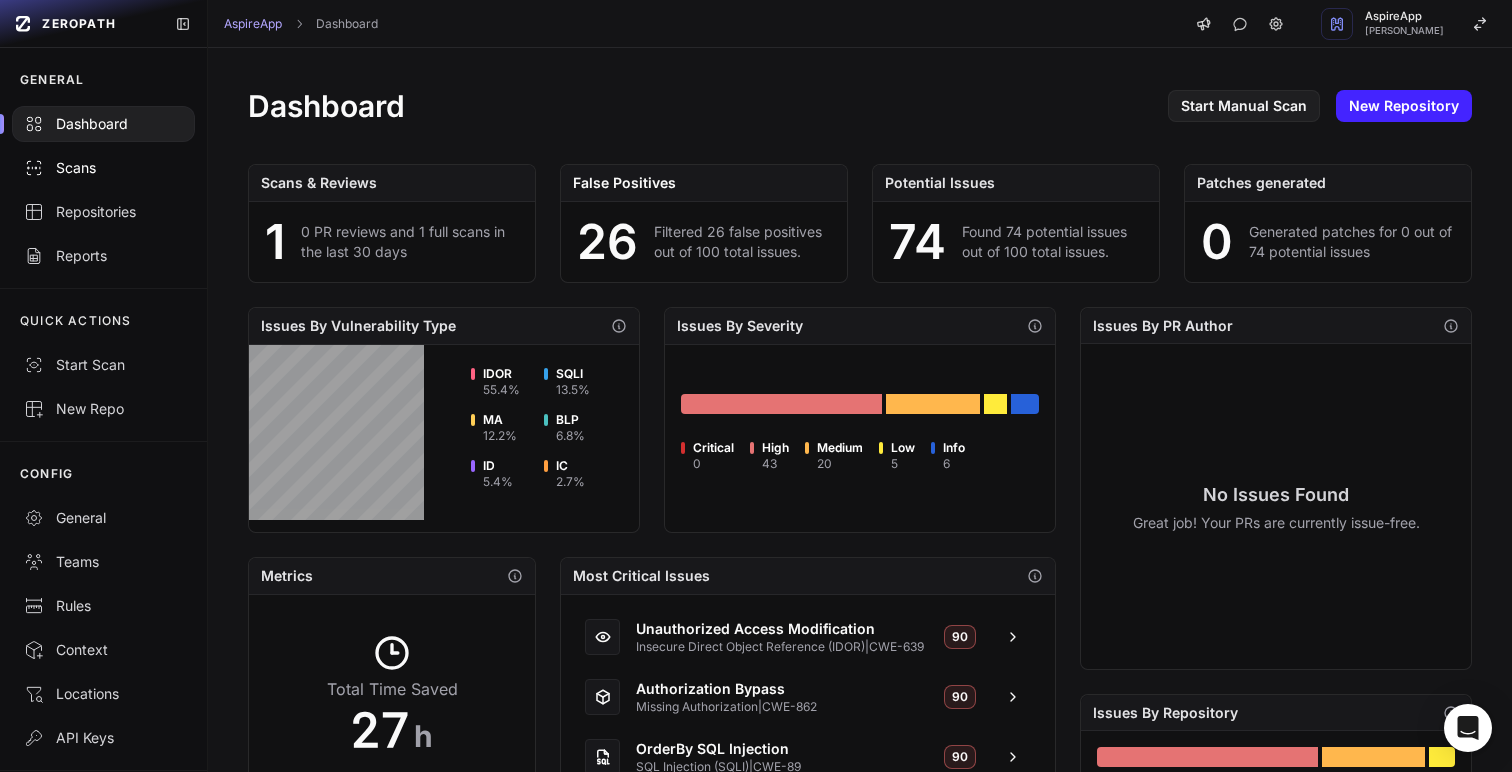 click on "Scans" at bounding box center [103, 168] 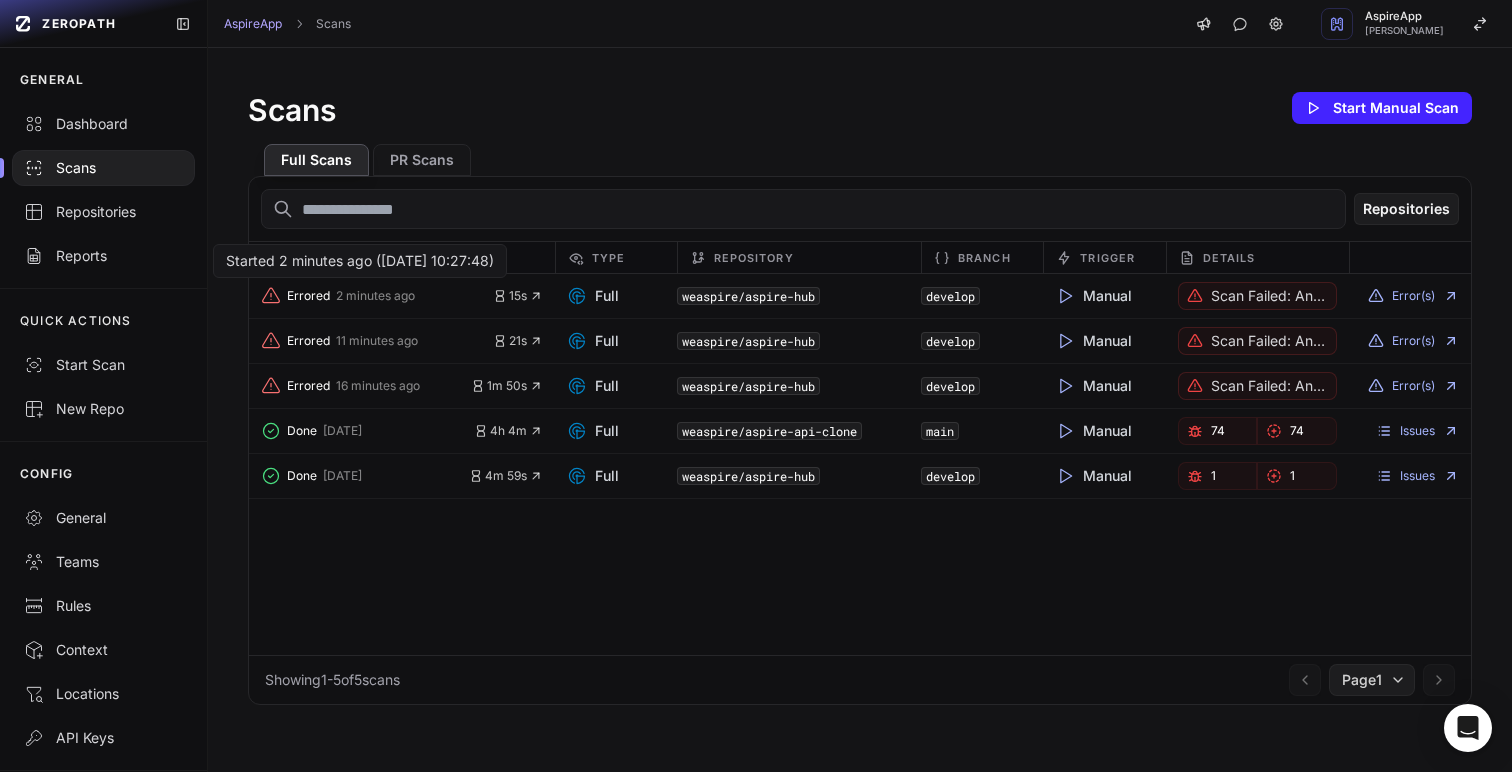 click on "Errored" at bounding box center [308, 296] 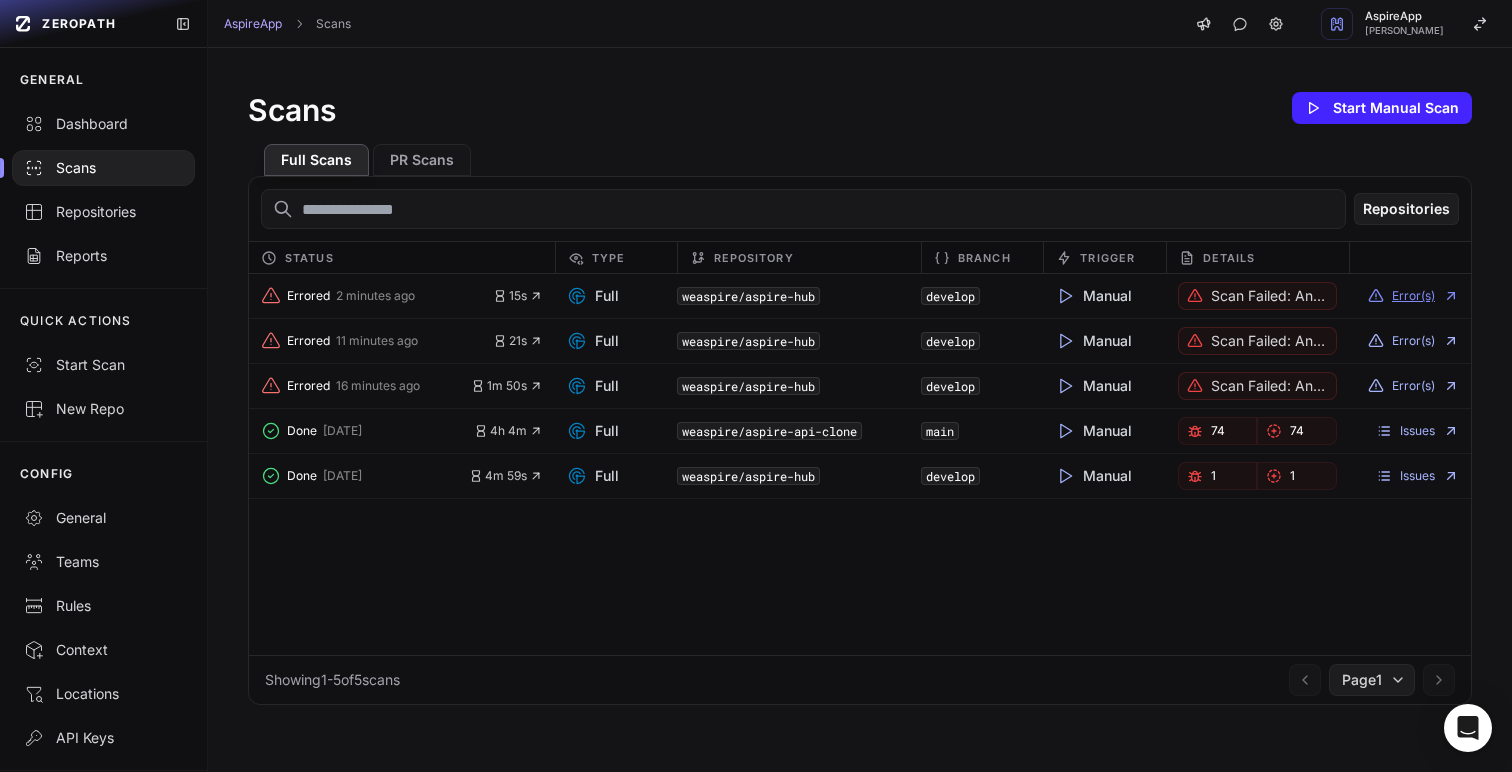 click on "Error(s)" at bounding box center [1413, 296] 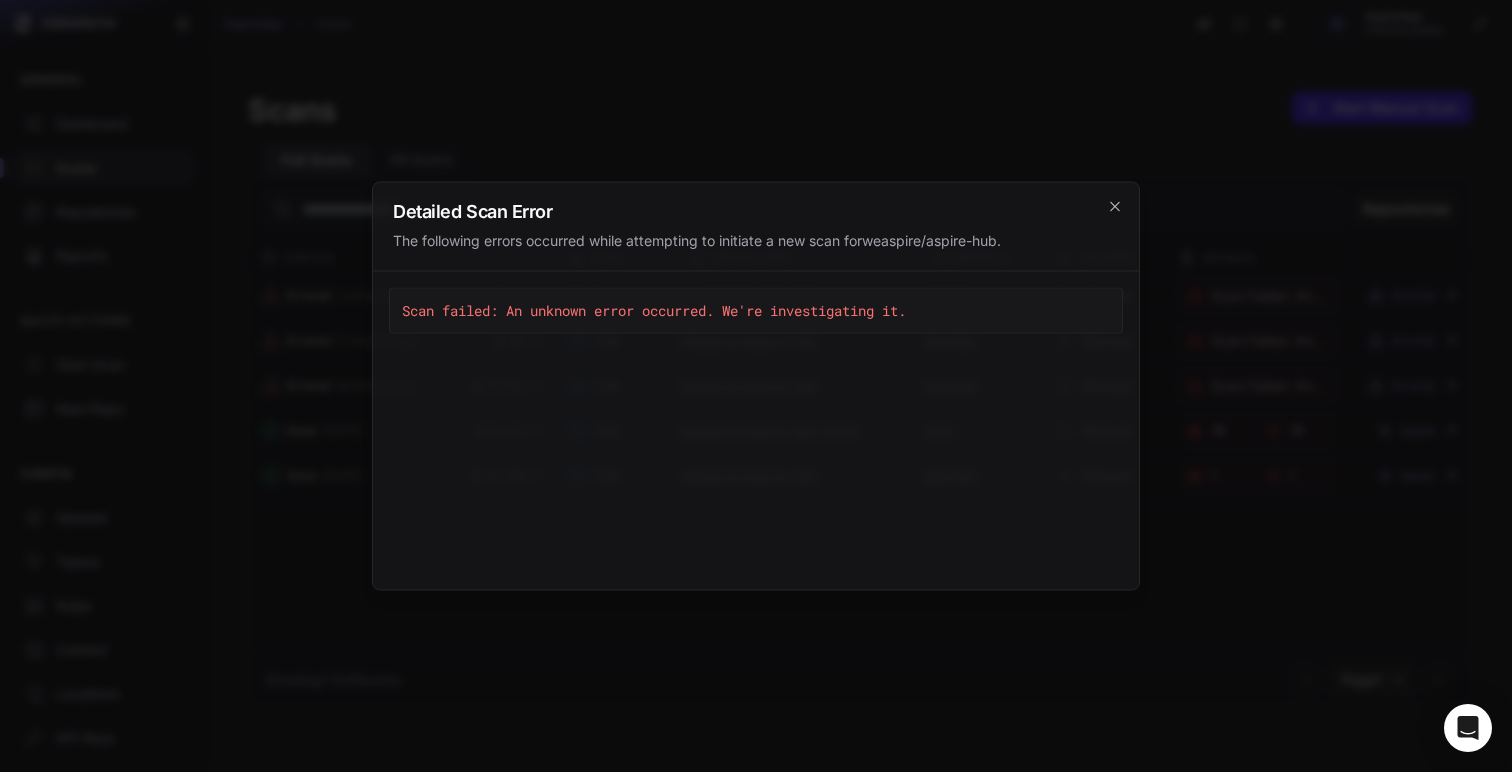 click on "Detailed Scan Error" at bounding box center [756, 212] 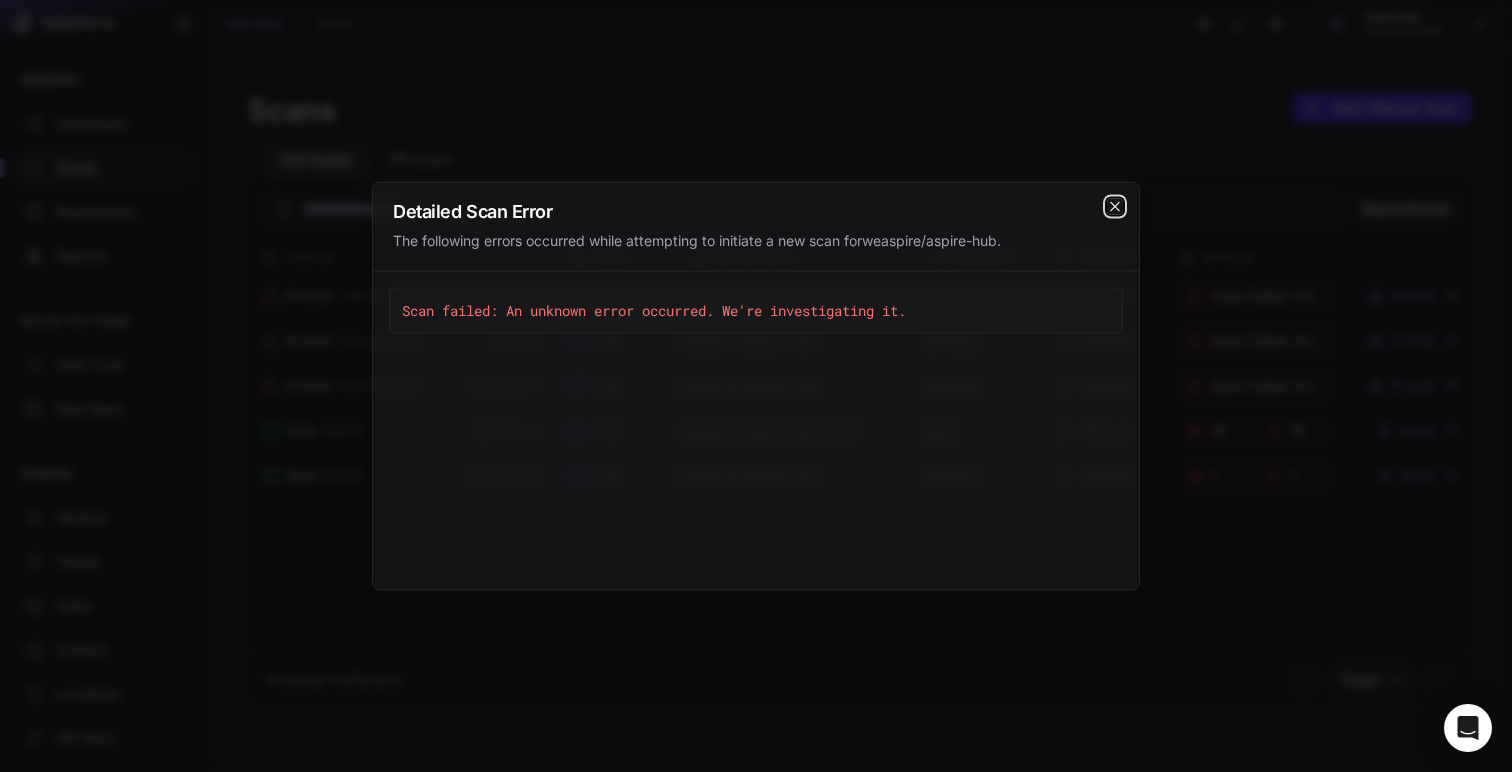 click 